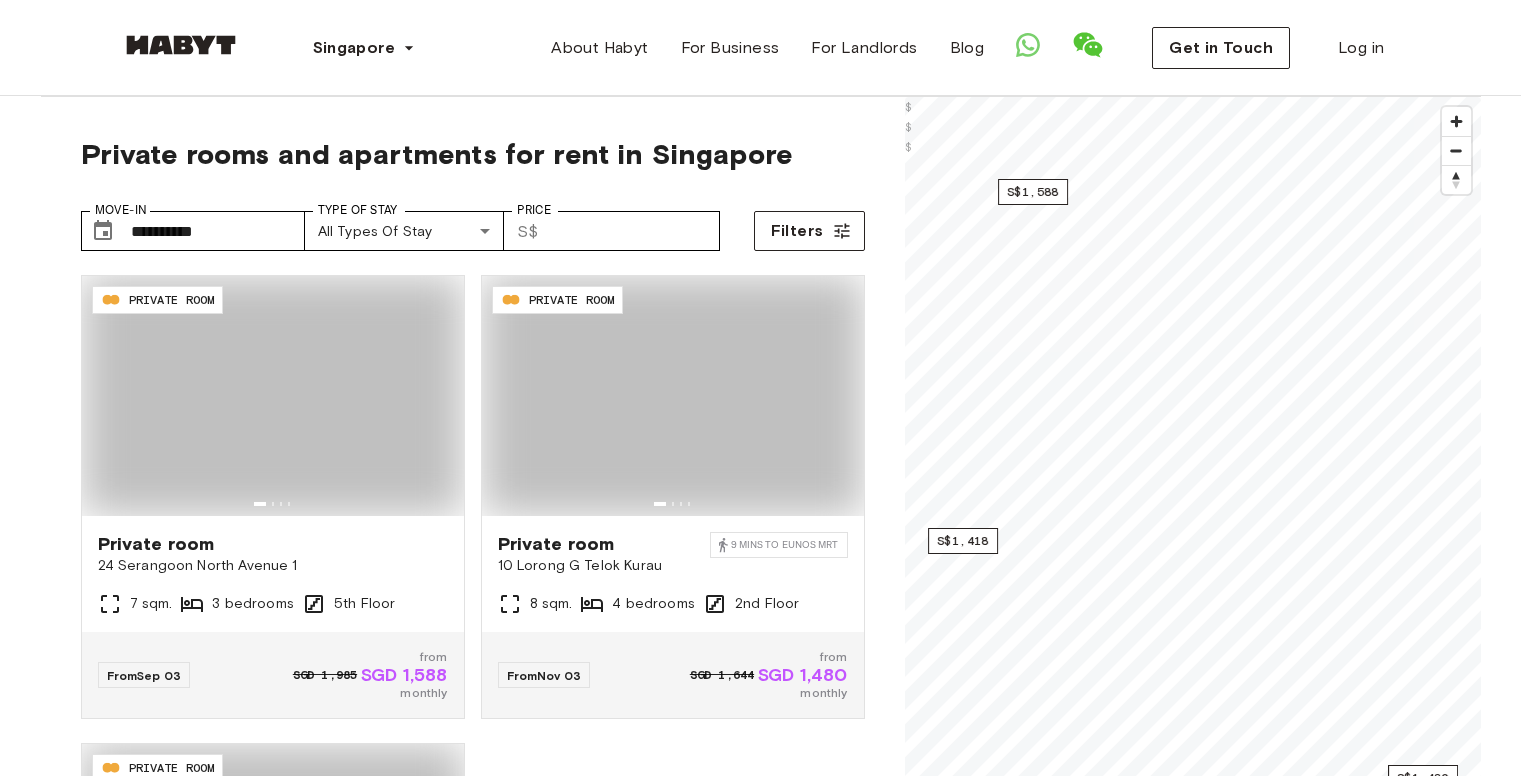scroll, scrollTop: 0, scrollLeft: 0, axis: both 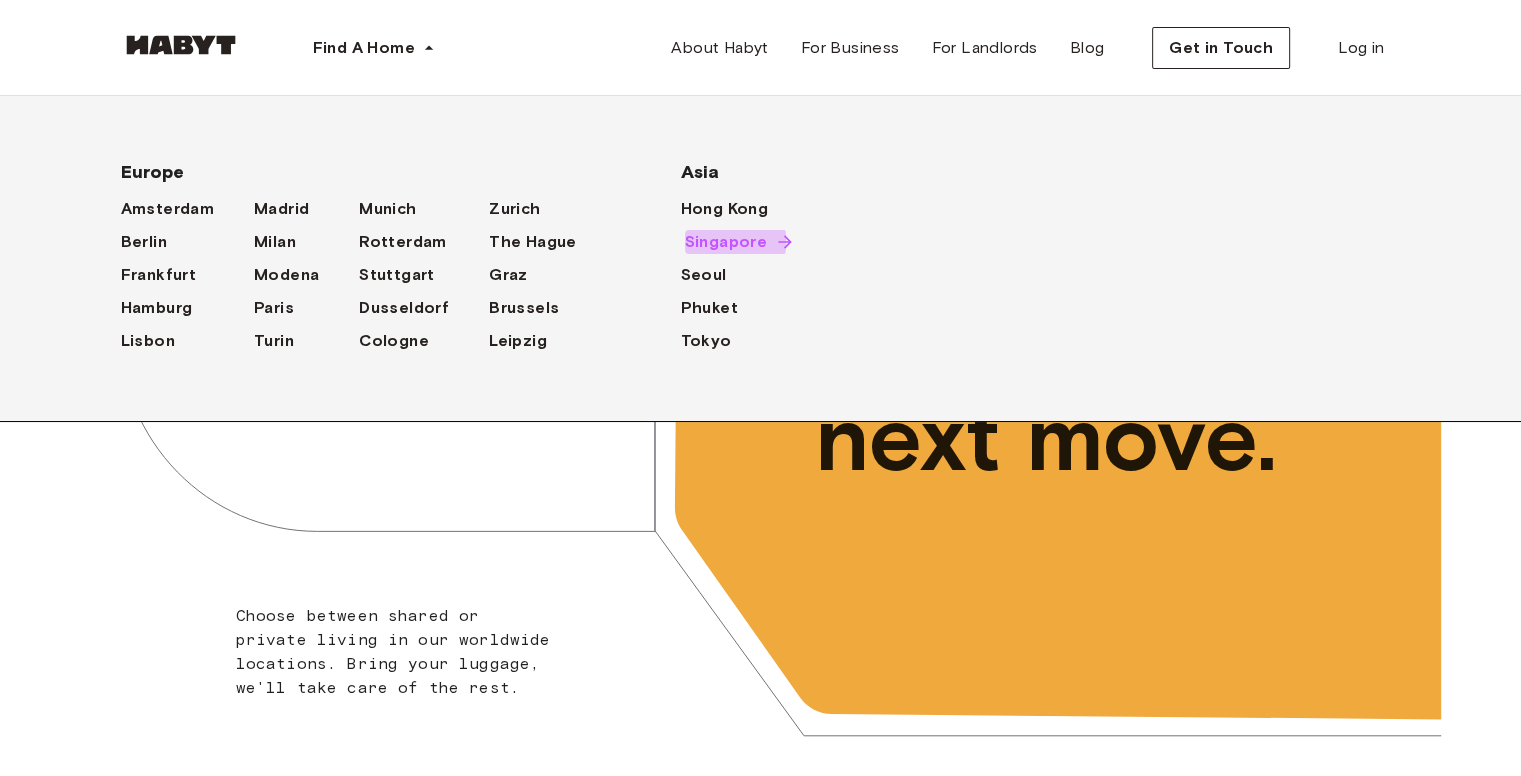 click on "Singapore" at bounding box center [726, 242] 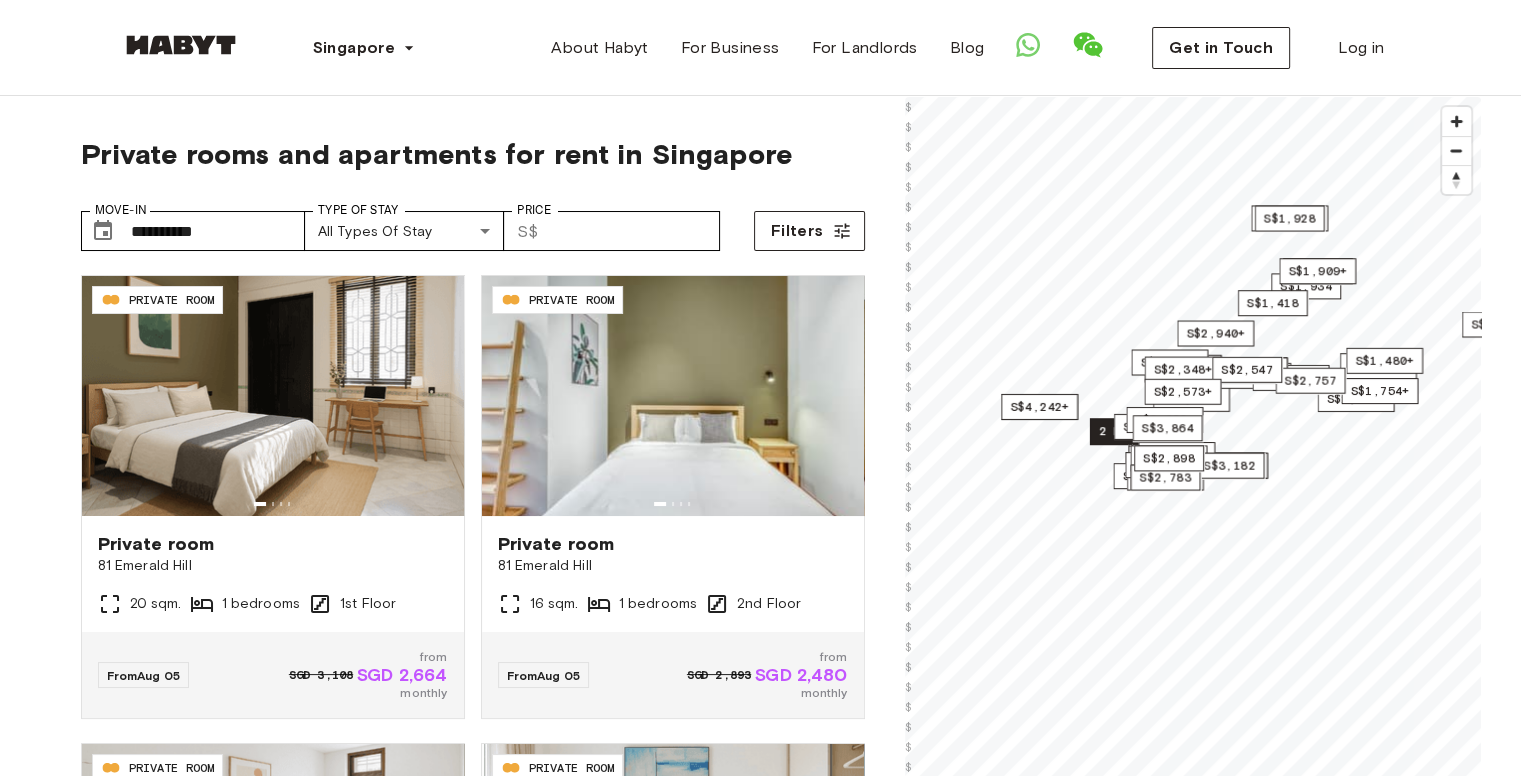 click on "S$2,480+ S$1,730+ S$2,183 S$1,919+ S$1,588+ S$1,715+ S$2,547+ S$2,940+ S$2,625+ S$2,289+ S$2,363 S$1,934 S$2,036+ S$2,310+ S$3,420 S$6,400 2 listings S$2,273+ S$2,619+ S$2,520 S$3,600 S$1,754+ S$1,480+ S$2,482+ S$1,818 S$2,484 S$1,909+ S$4,242+ S$2,342+ S$2,104+ S$3,623+ S$1,680+ S$2,340+ S$1,764+ S$2,226+ S$1,928 S$1,701+ S$3,381 S$2,153+ S$4,410 S$2,033+ S$2,348+ S$1,838+ S$3,623+ S$3,864 S$2,898+ S$2,757 S$1,911+ S$2,547 S$1,418 S$3,182 S$2,783 S$2,783 S$2,898 S$2,573+" at bounding box center (1193, 97) 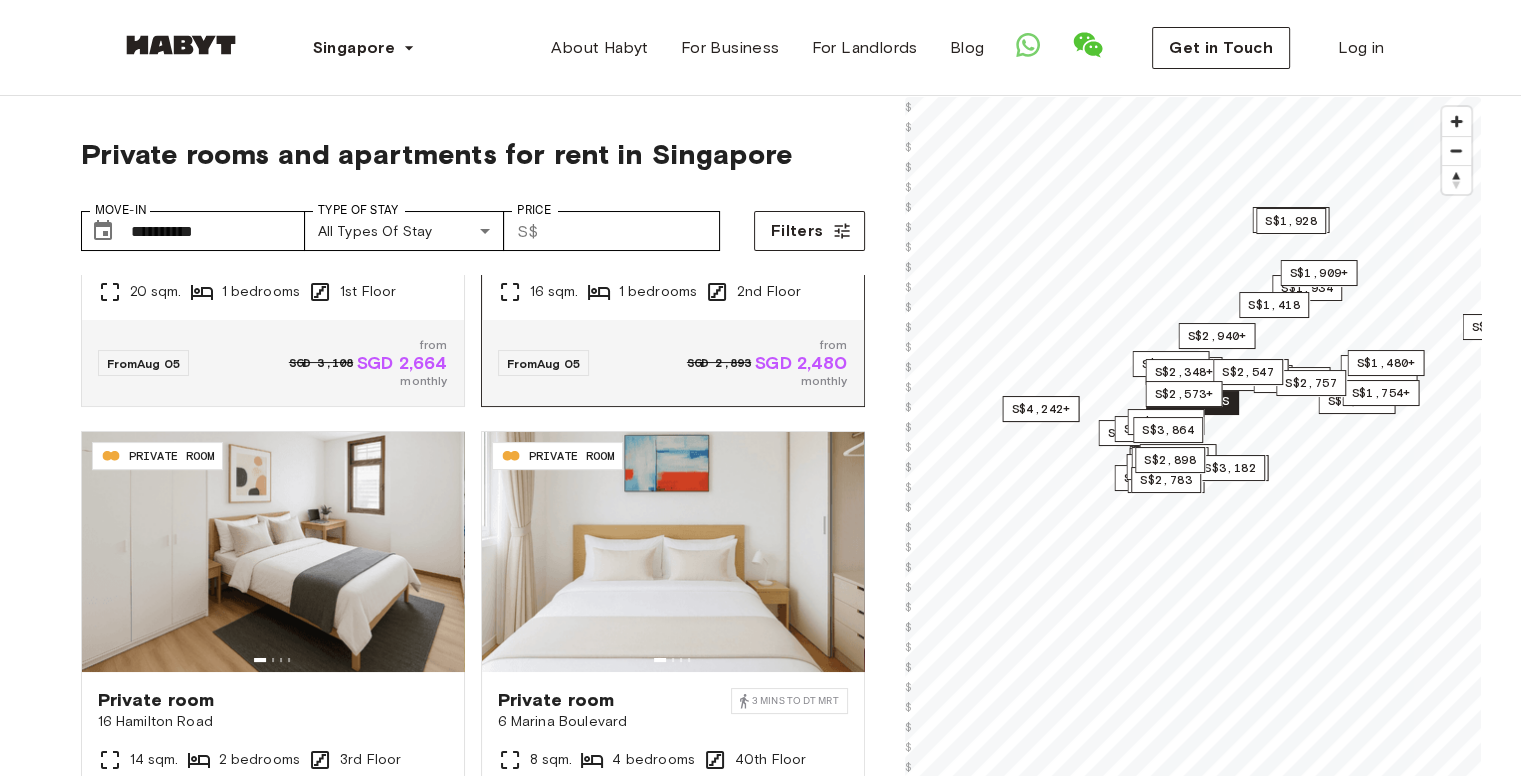scroll, scrollTop: 456, scrollLeft: 0, axis: vertical 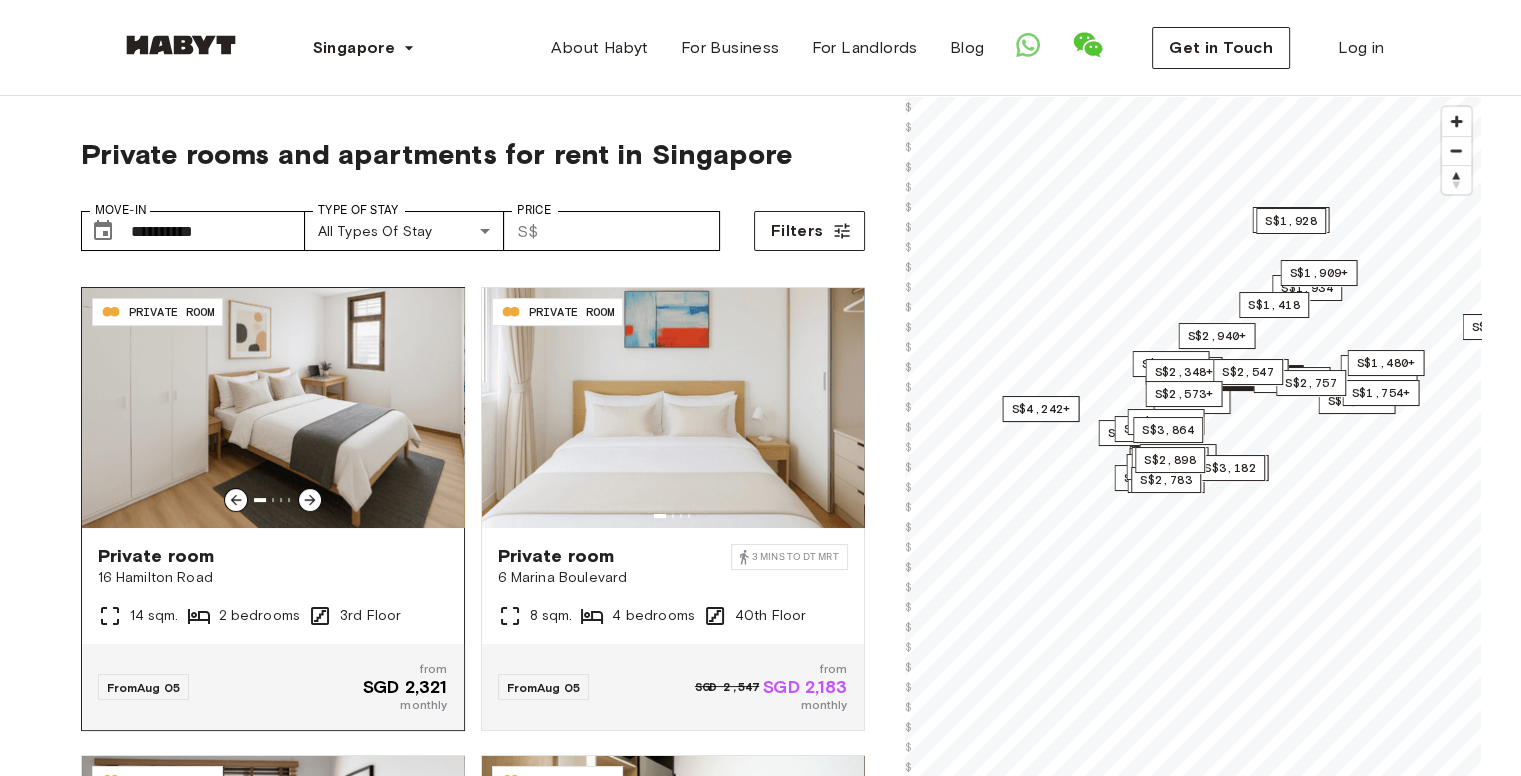 click at bounding box center (273, 408) 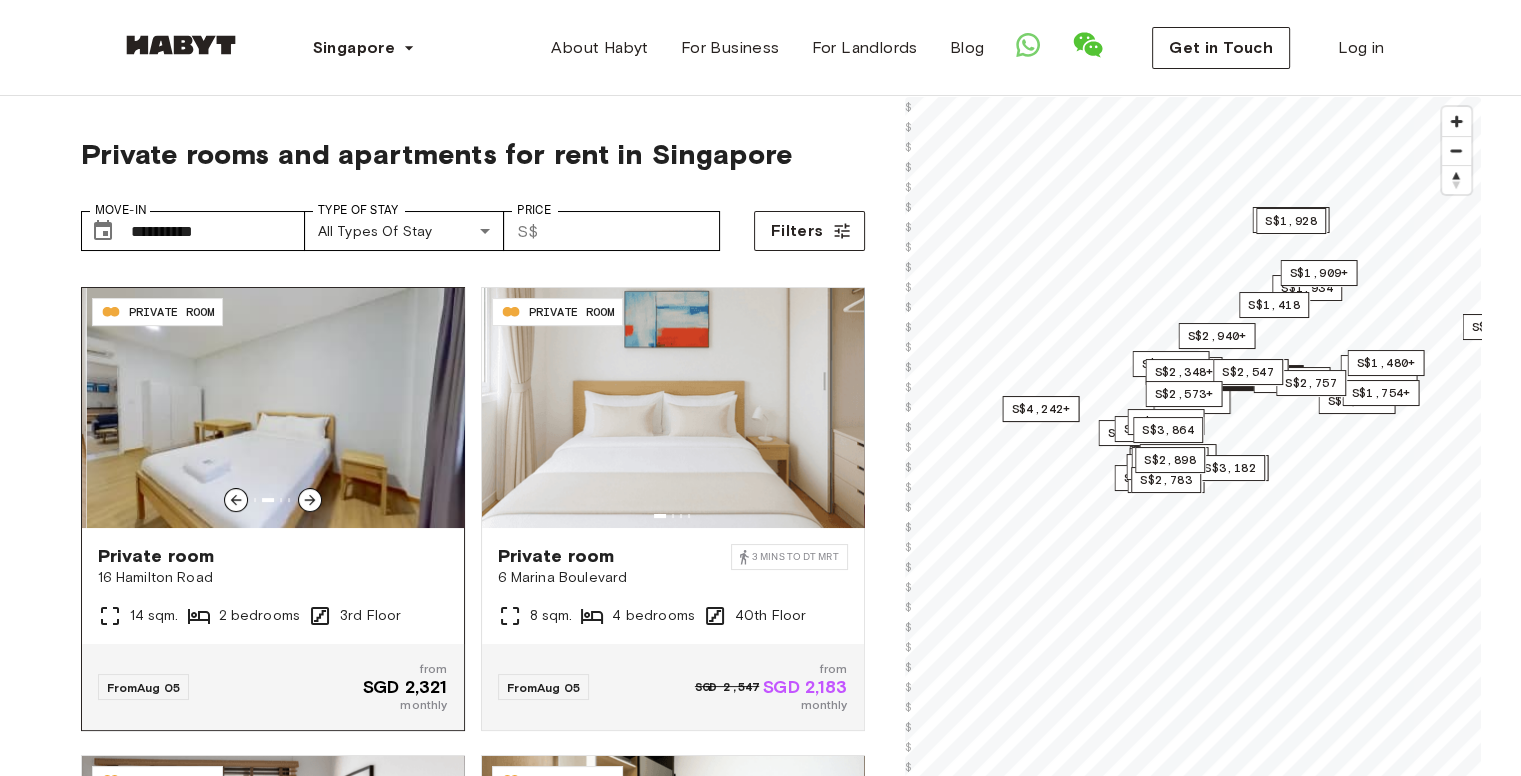 click 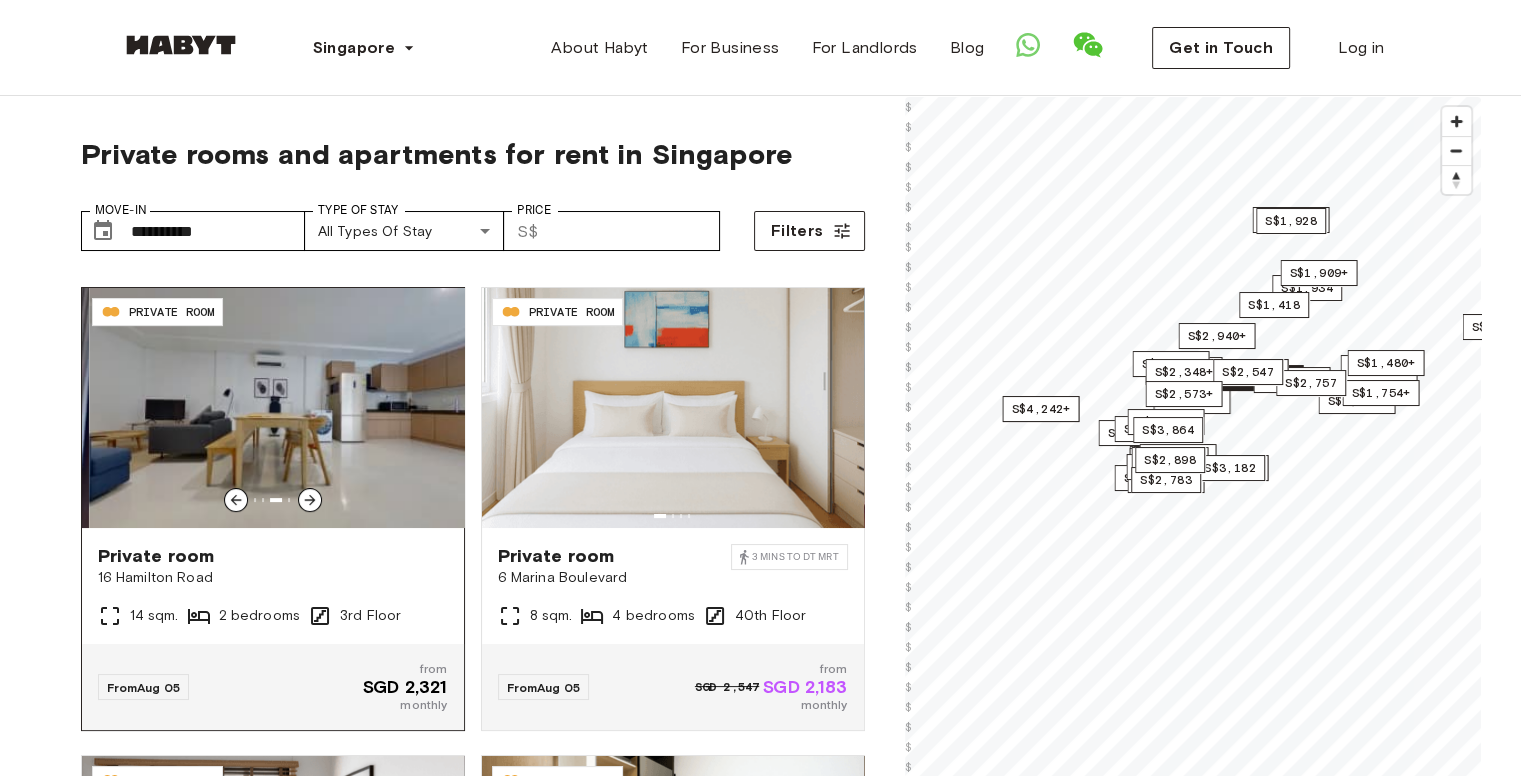 click 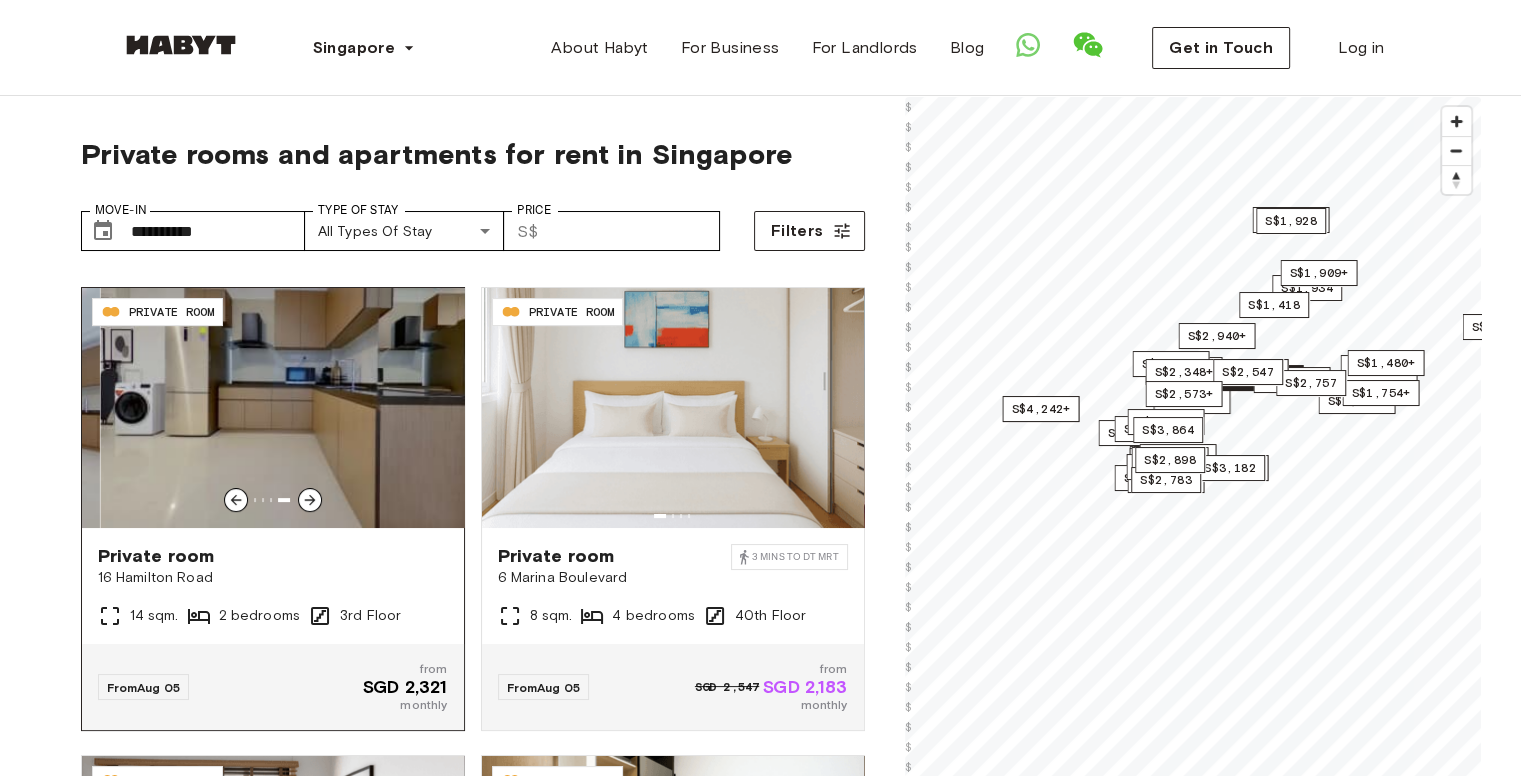 click 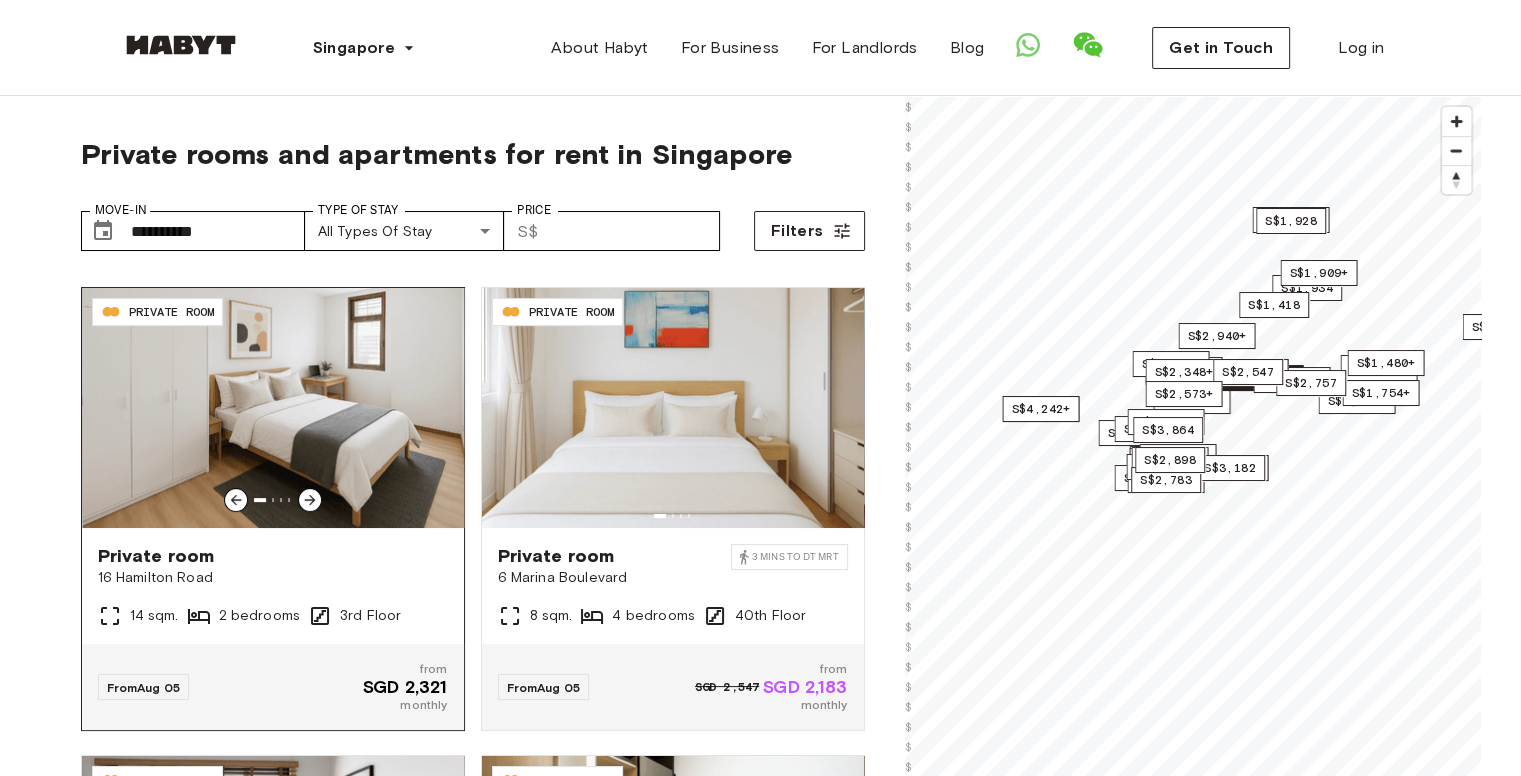 click 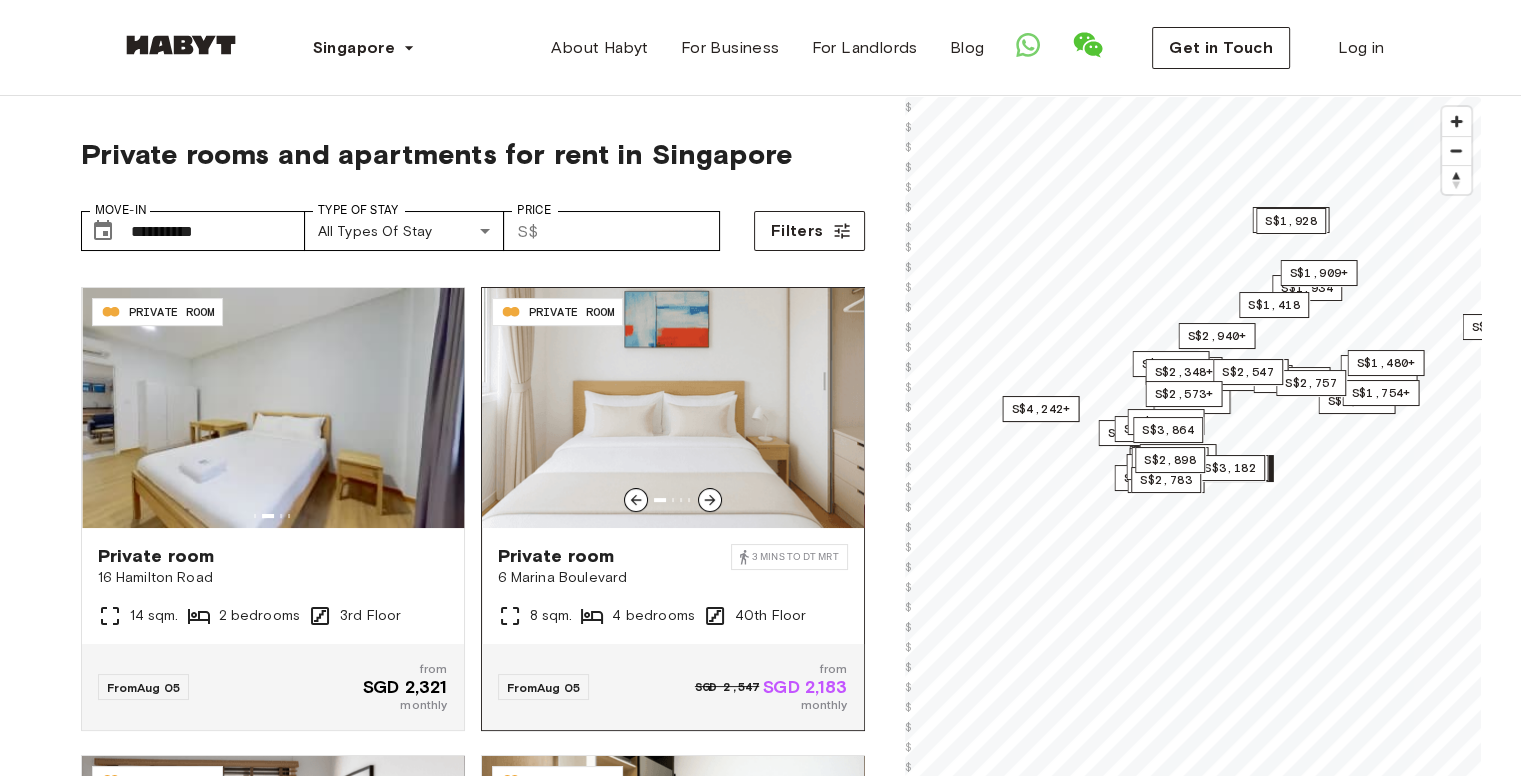 click on "Private room 6 Marina Boulevard 3 mins to DT MRT 8 sqm. 4 bedrooms 40th Floor" at bounding box center [673, 586] 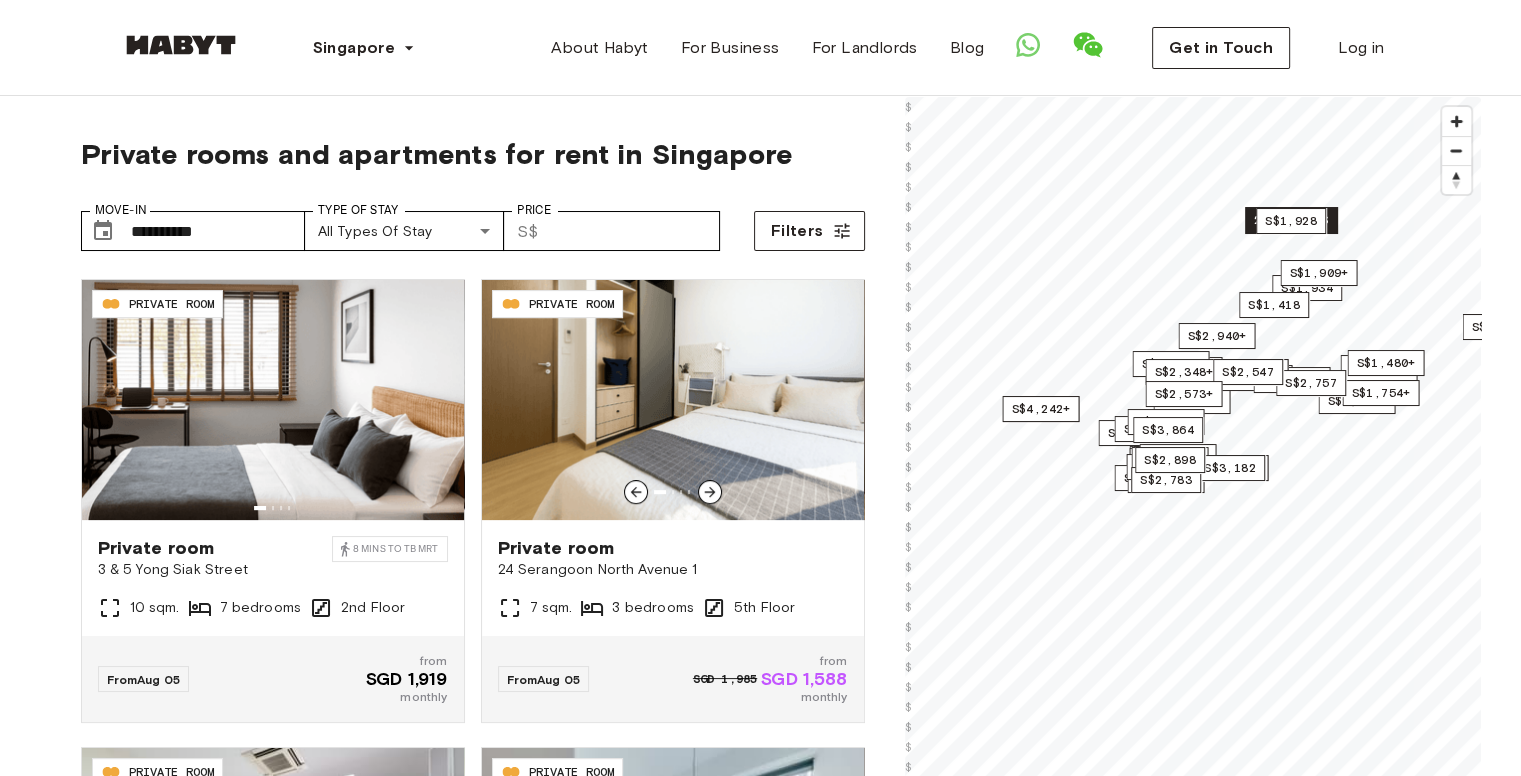 scroll, scrollTop: 934, scrollLeft: 0, axis: vertical 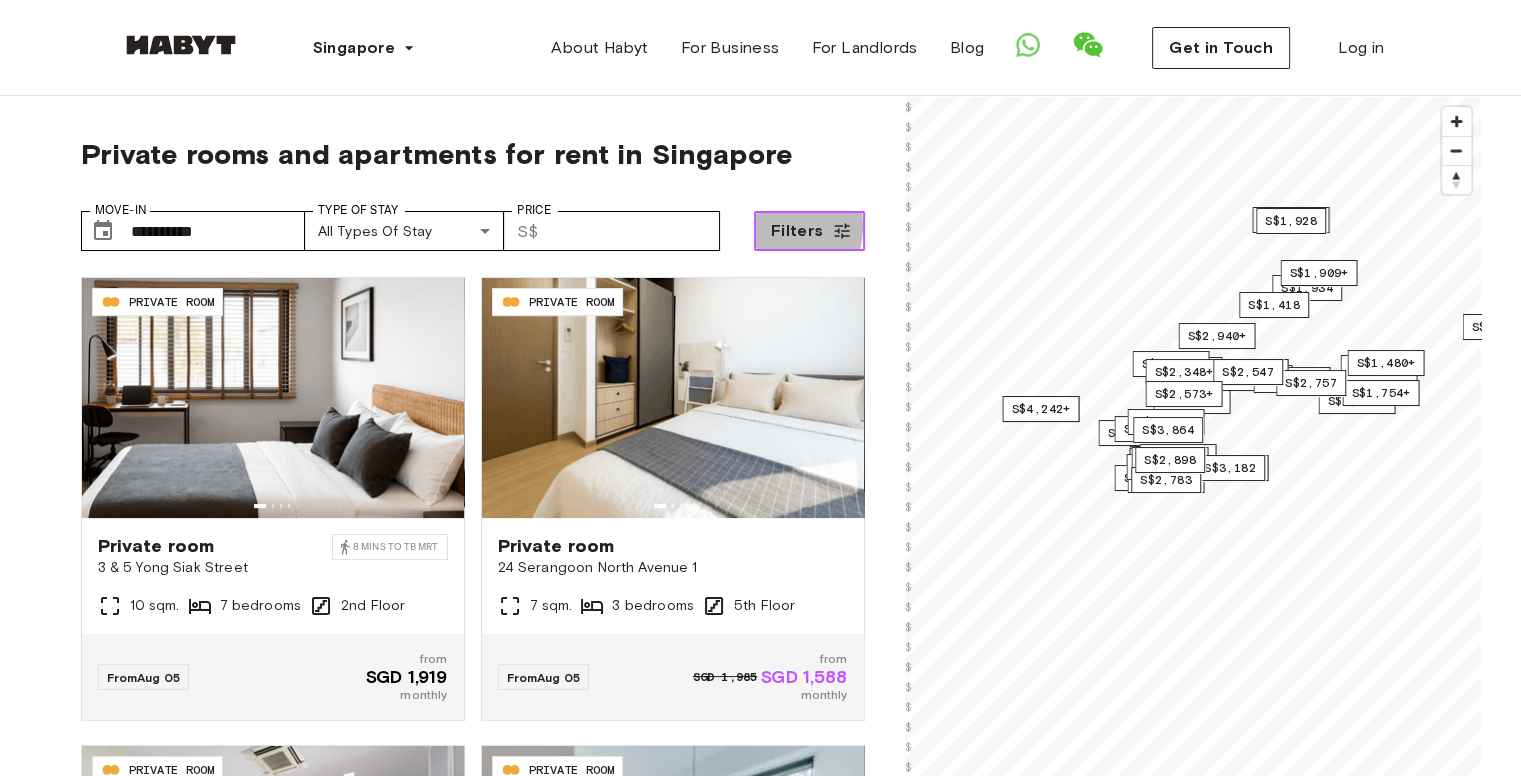 click on "Filters" at bounding box center (797, 231) 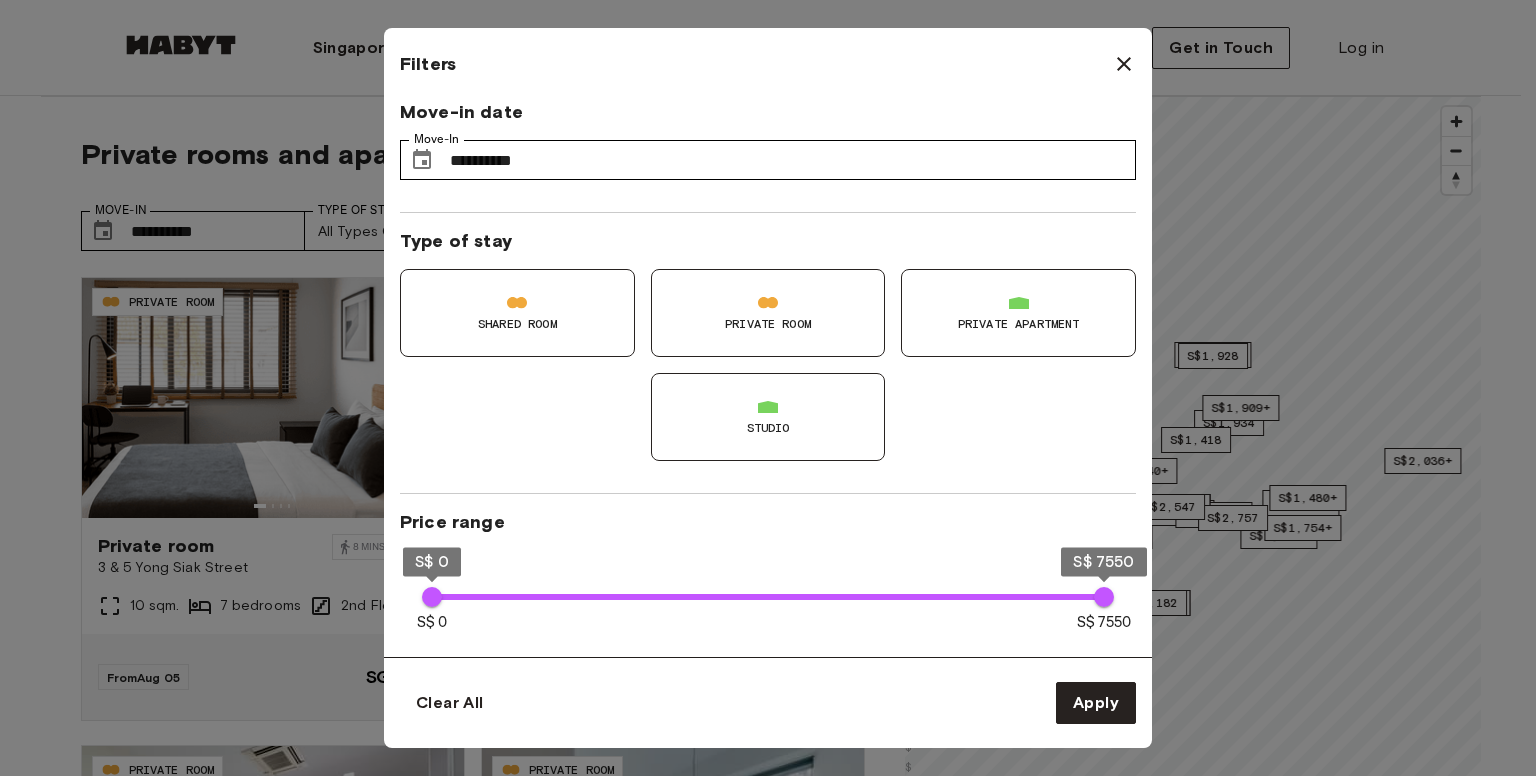 click on "Private apartment" at bounding box center (1018, 313) 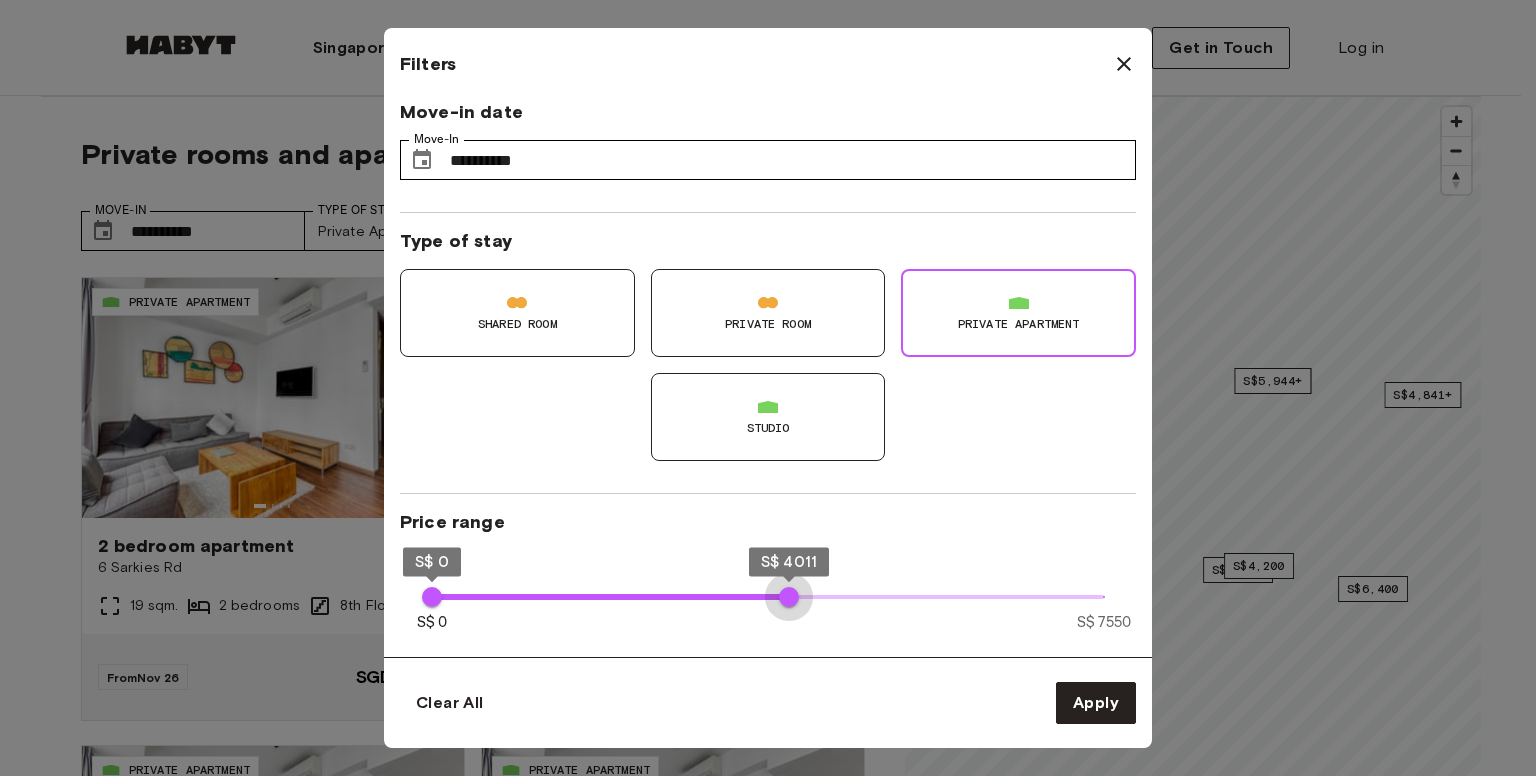 type on "****" 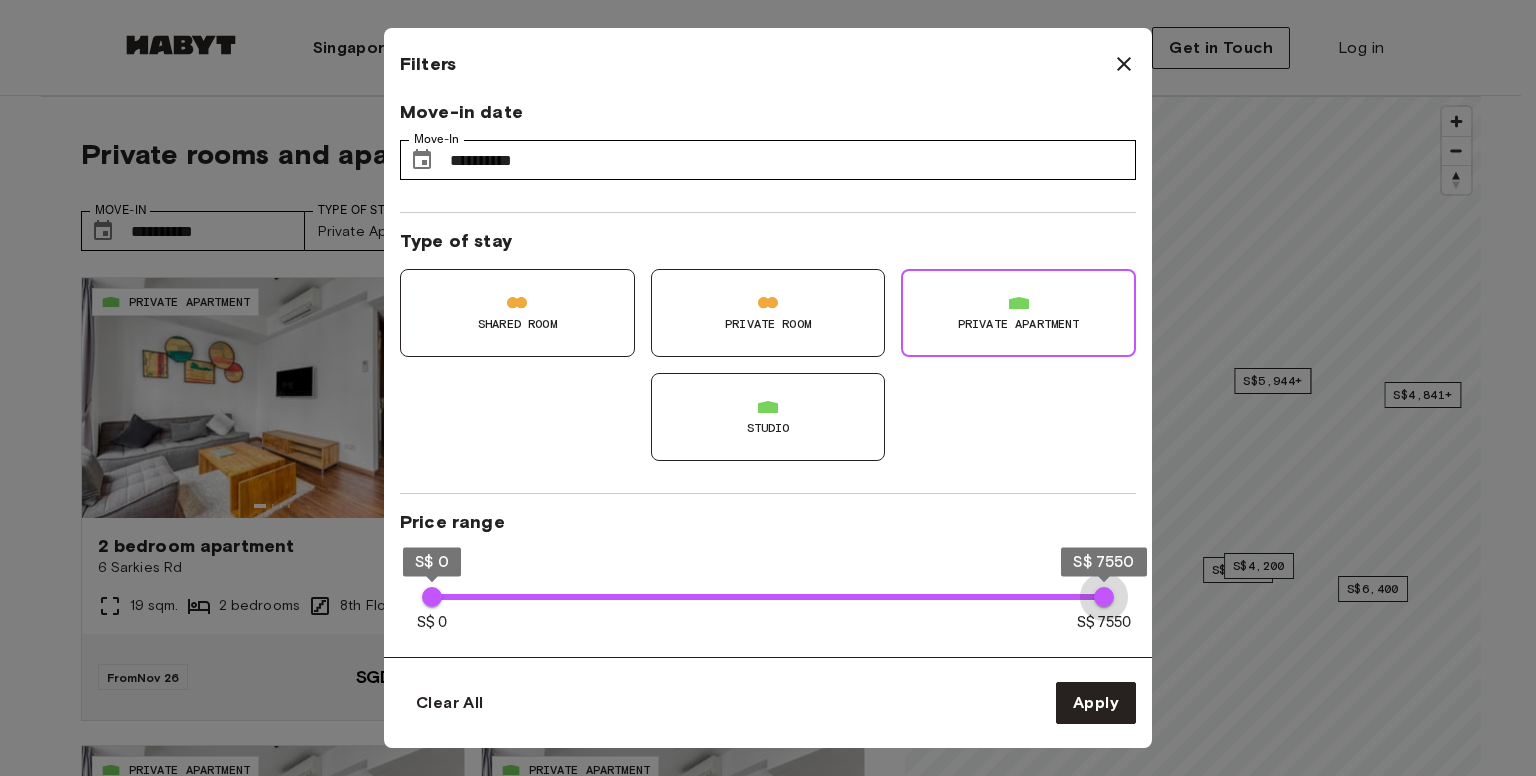 drag, startPoint x: 1092, startPoint y: 593, endPoint x: 1220, endPoint y: 637, distance: 135.3514 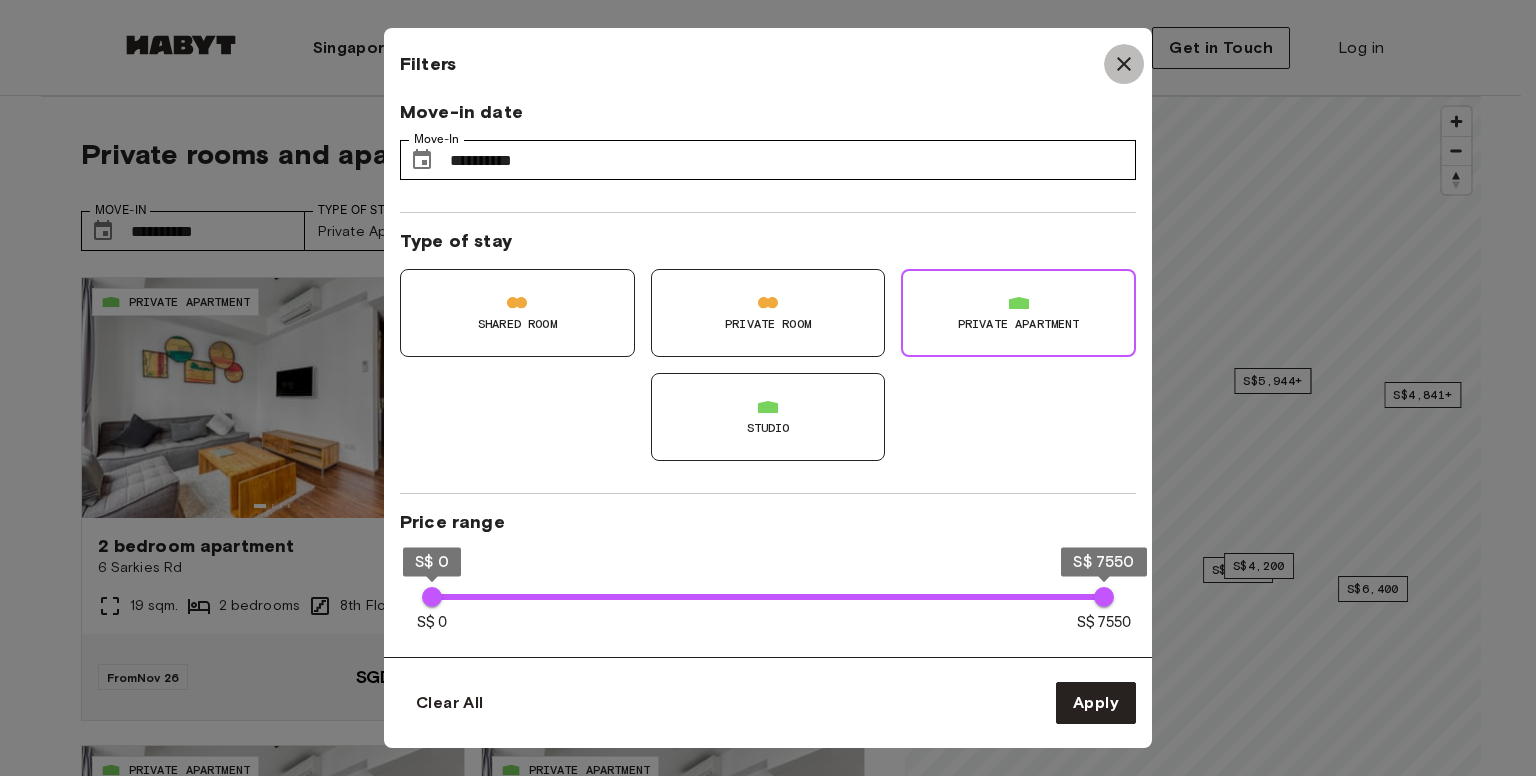 click 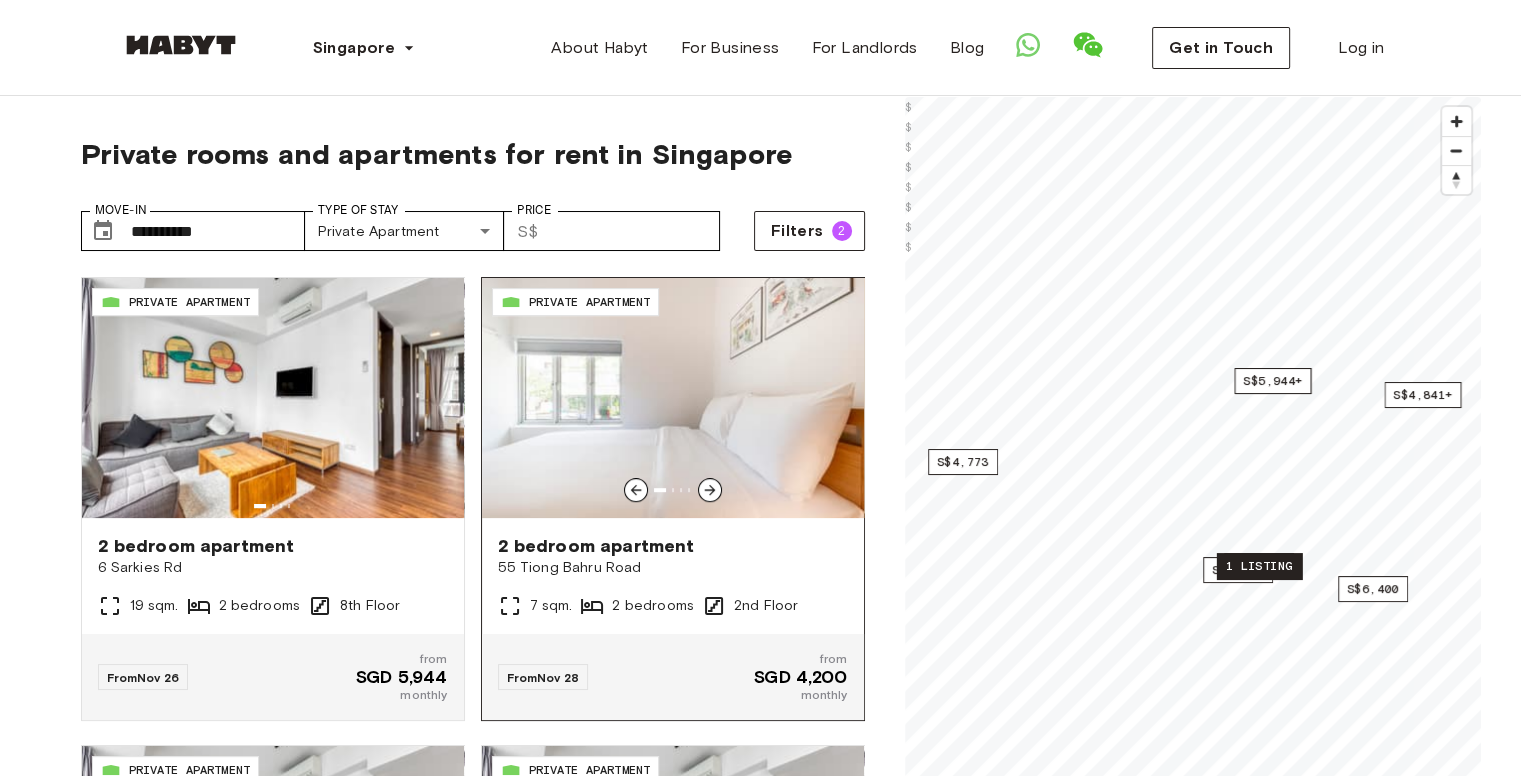 click 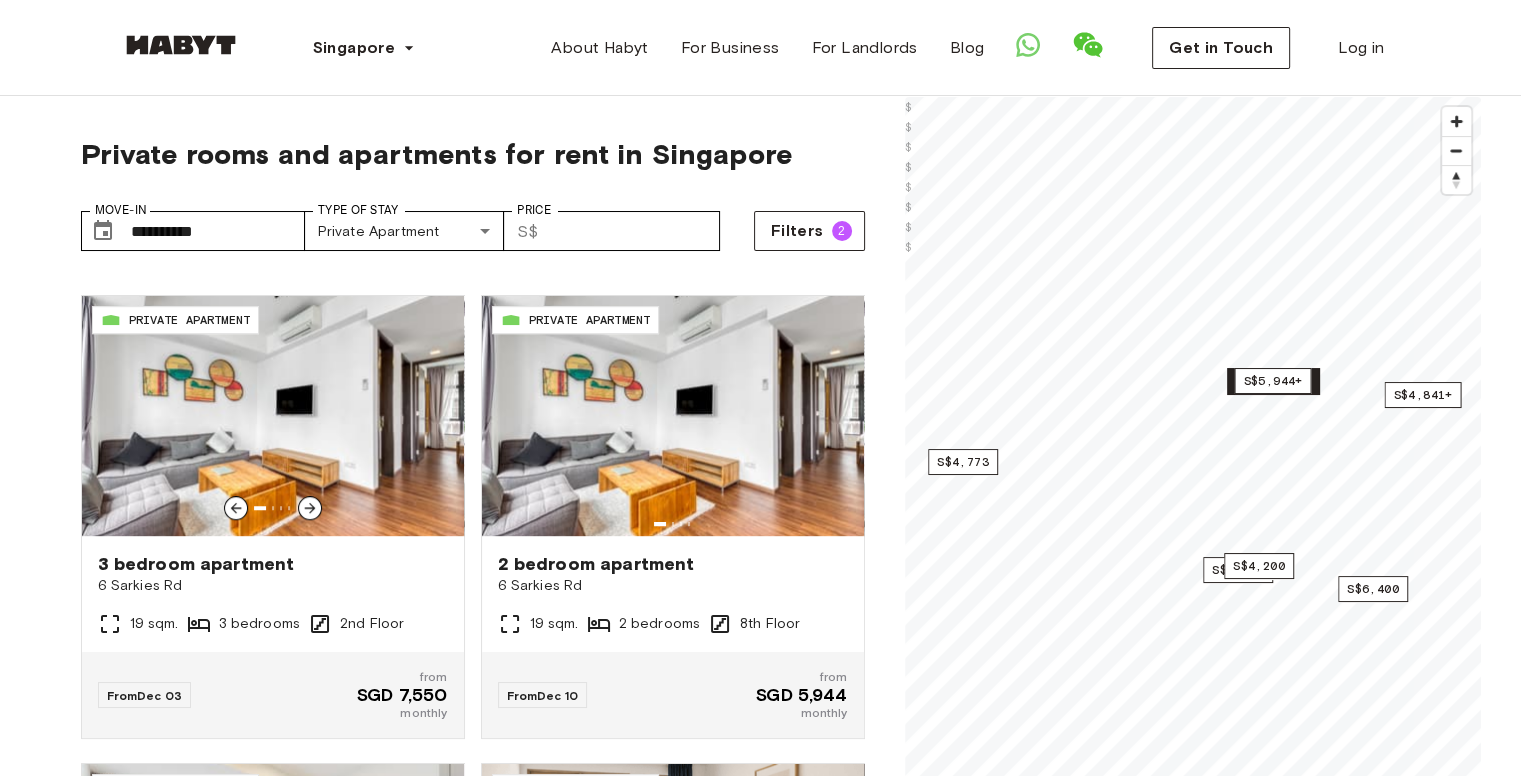 scroll, scrollTop: 1384, scrollLeft: 0, axis: vertical 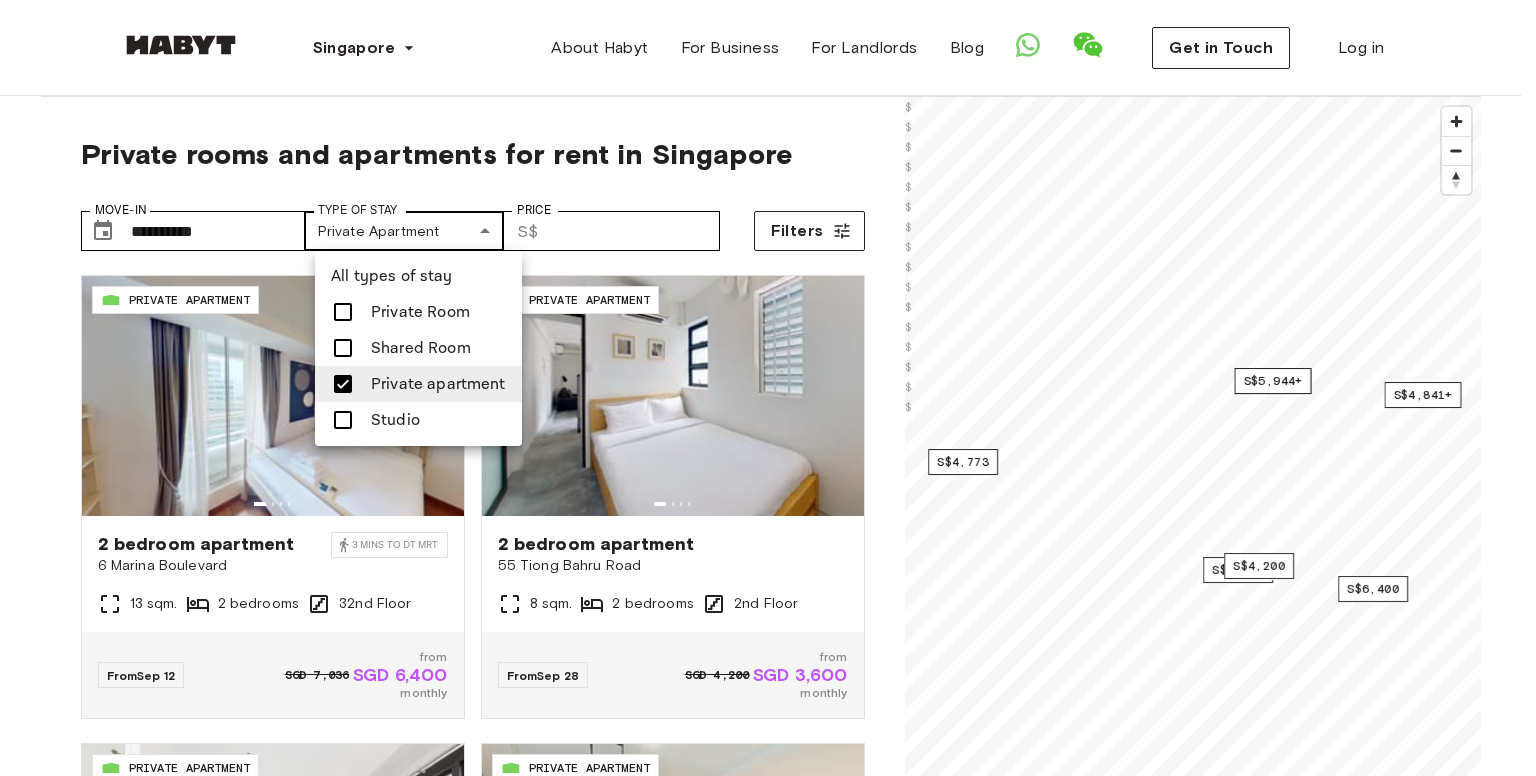 click on "**********" at bounding box center [768, 2333] 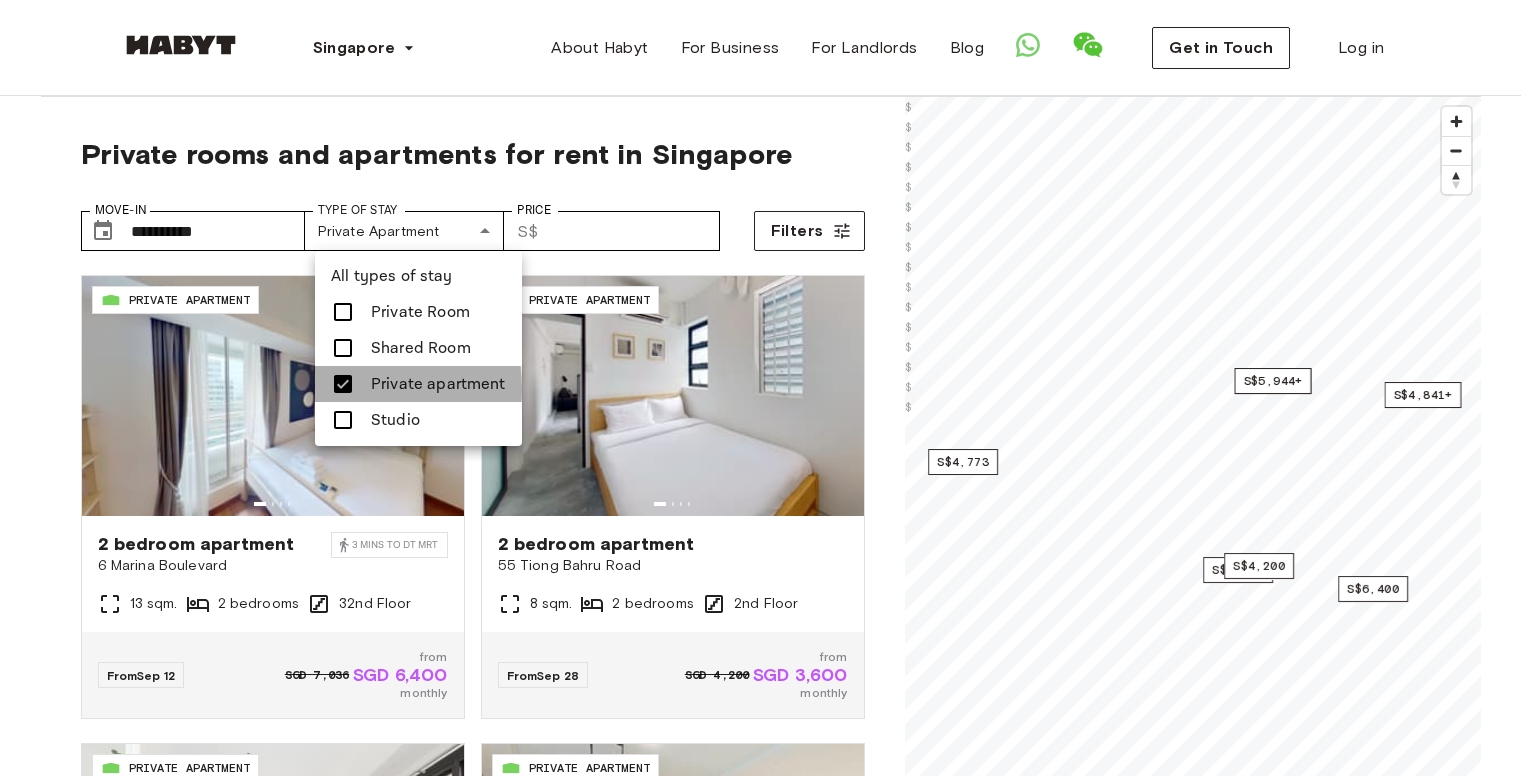 click at bounding box center (343, 384) 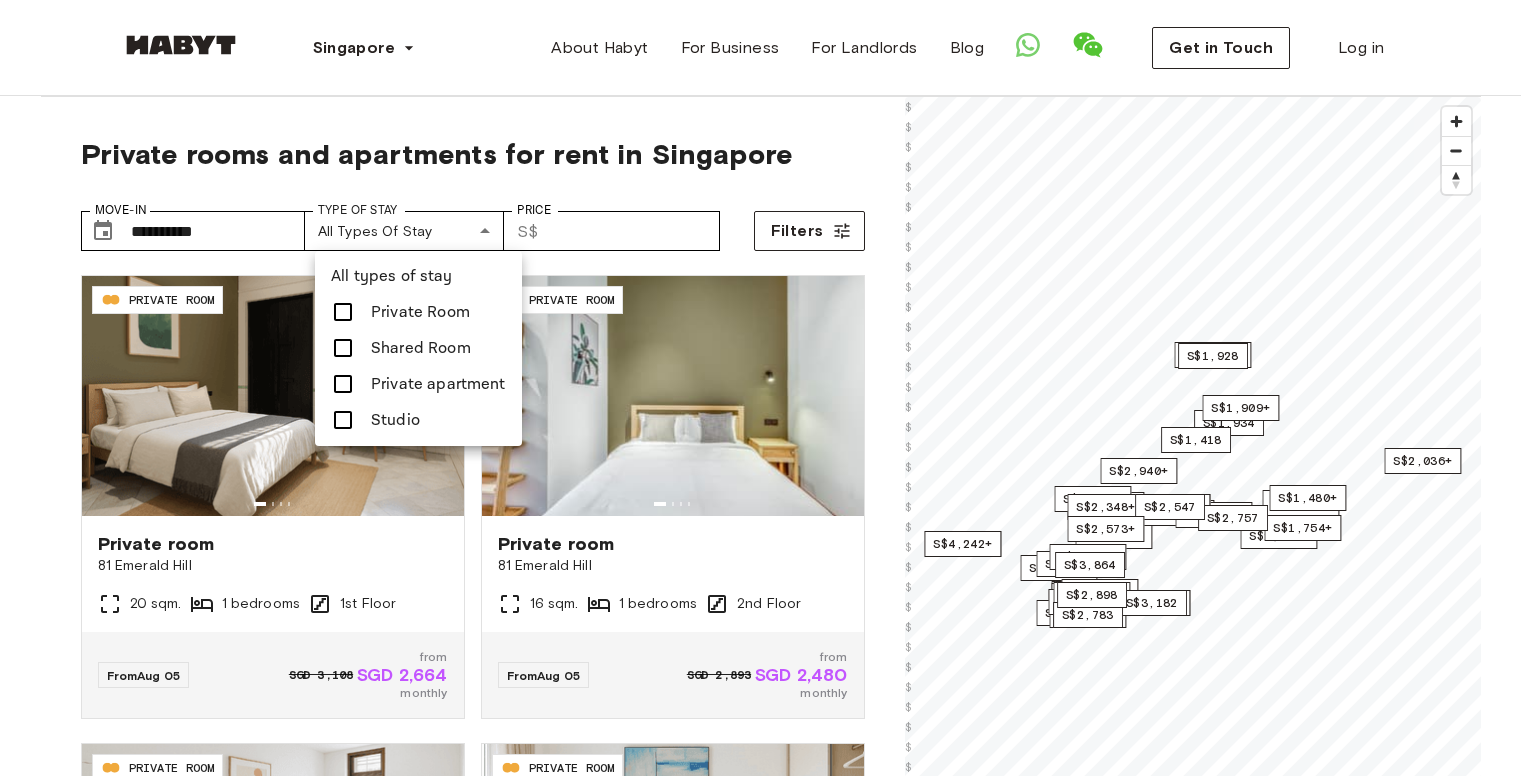 click at bounding box center (768, 388) 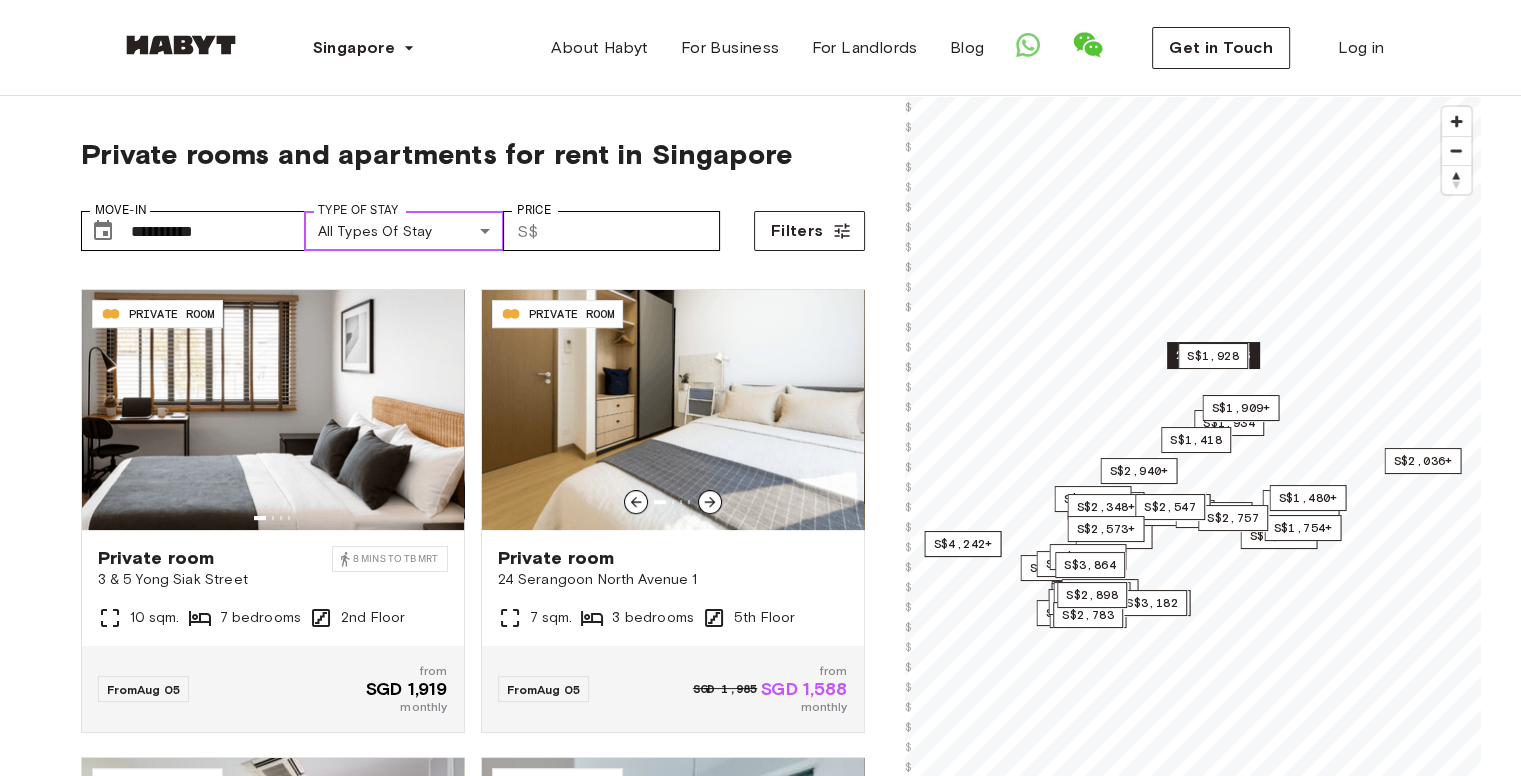scroll, scrollTop: 923, scrollLeft: 0, axis: vertical 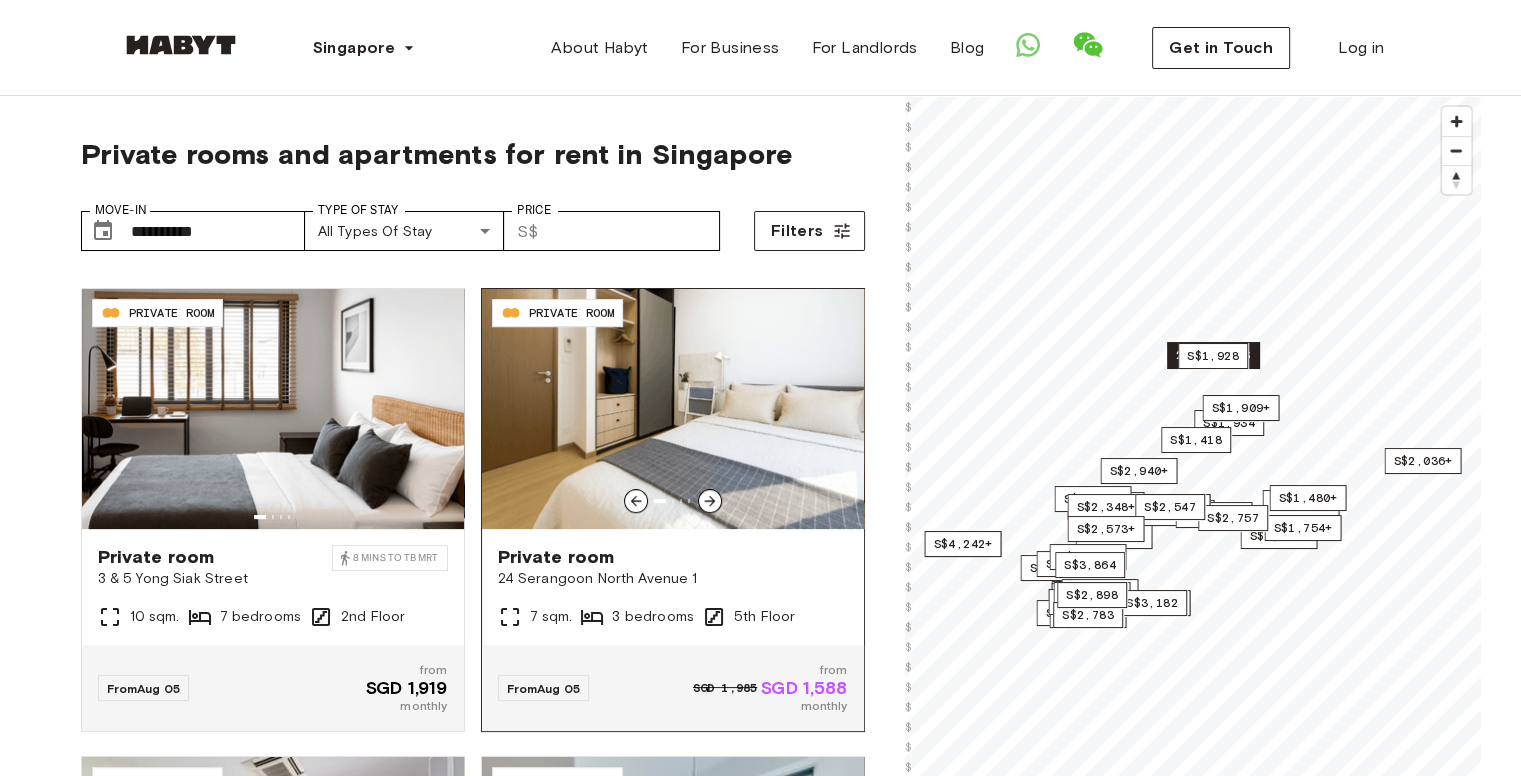 click 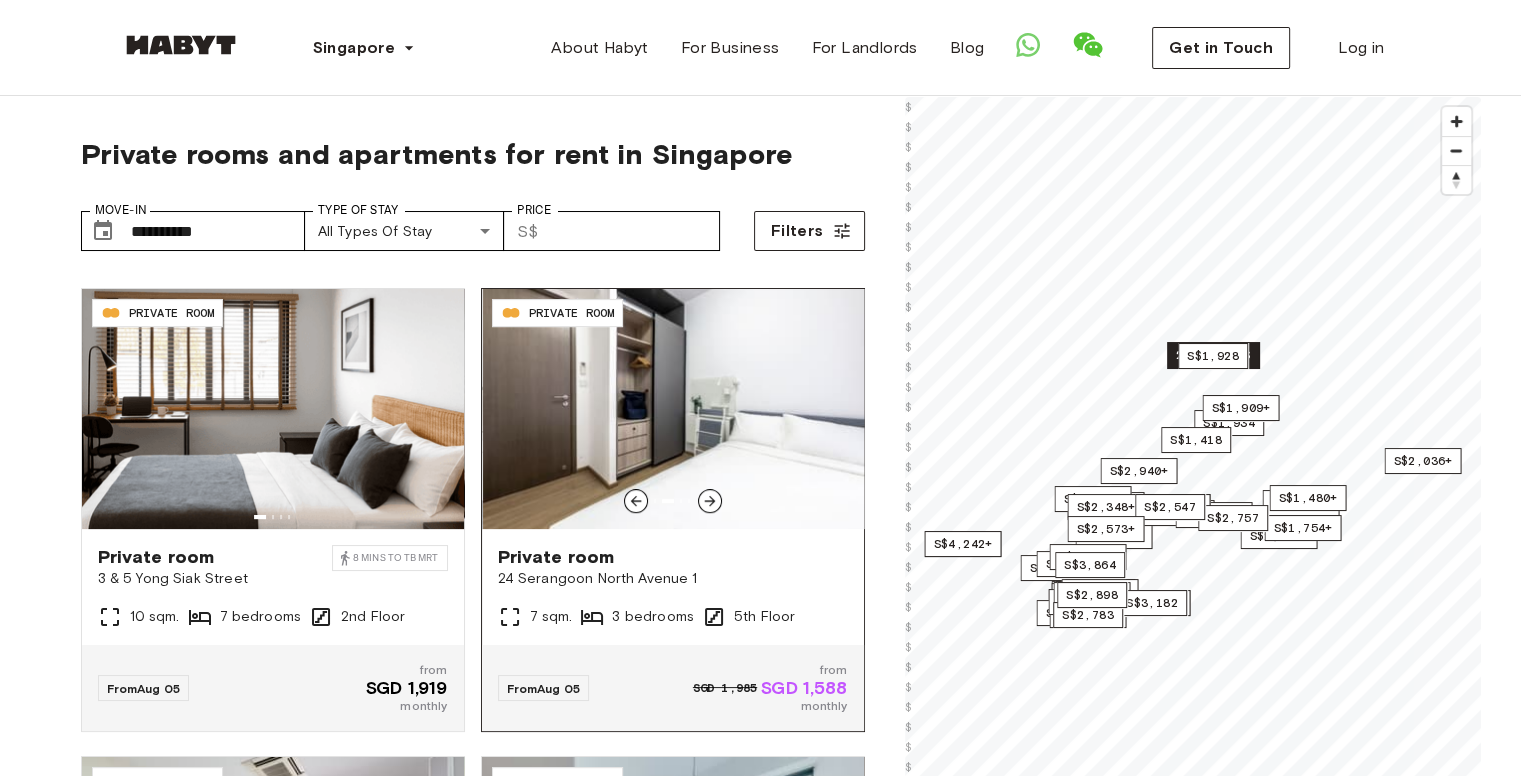 click 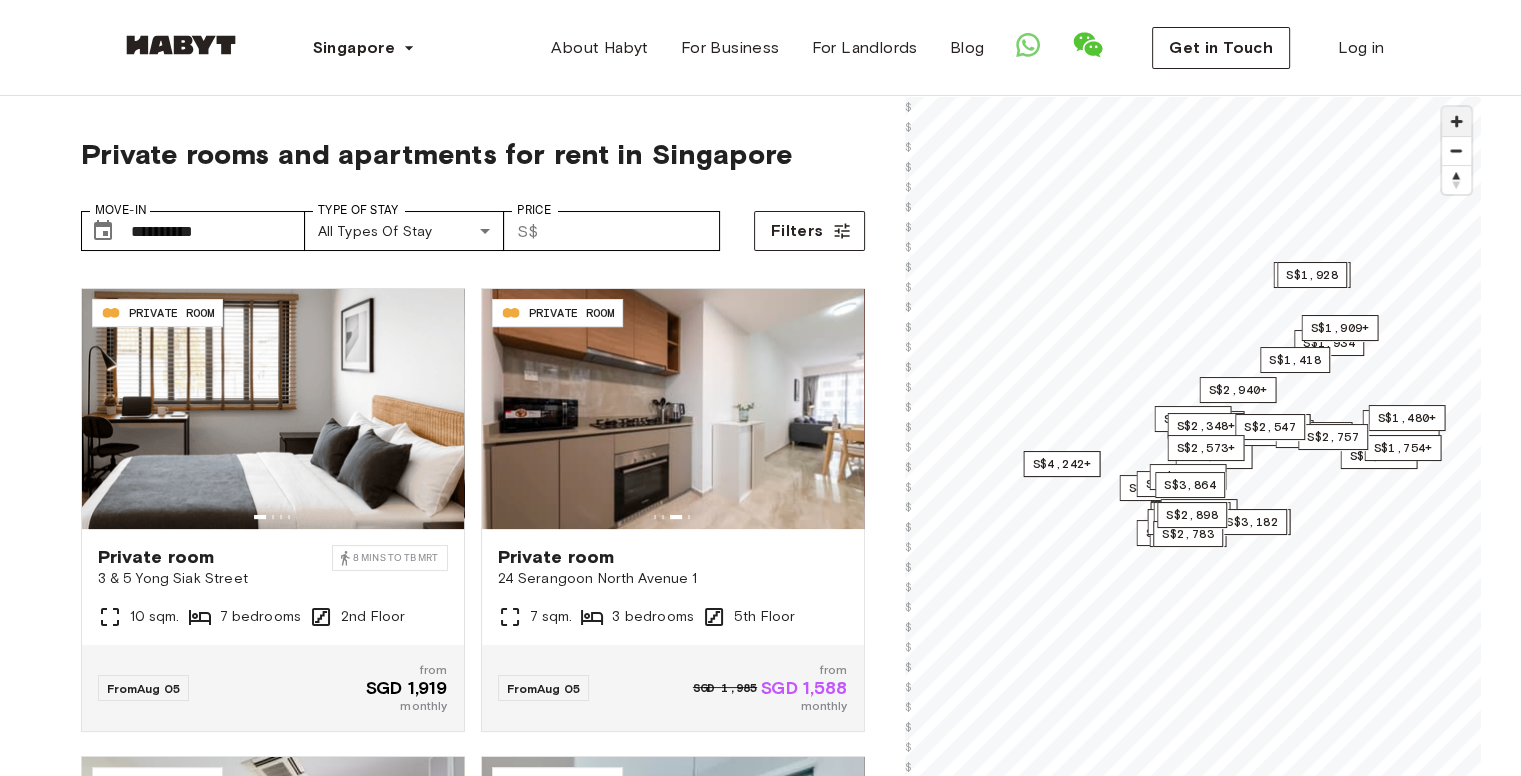 click at bounding box center [1456, 121] 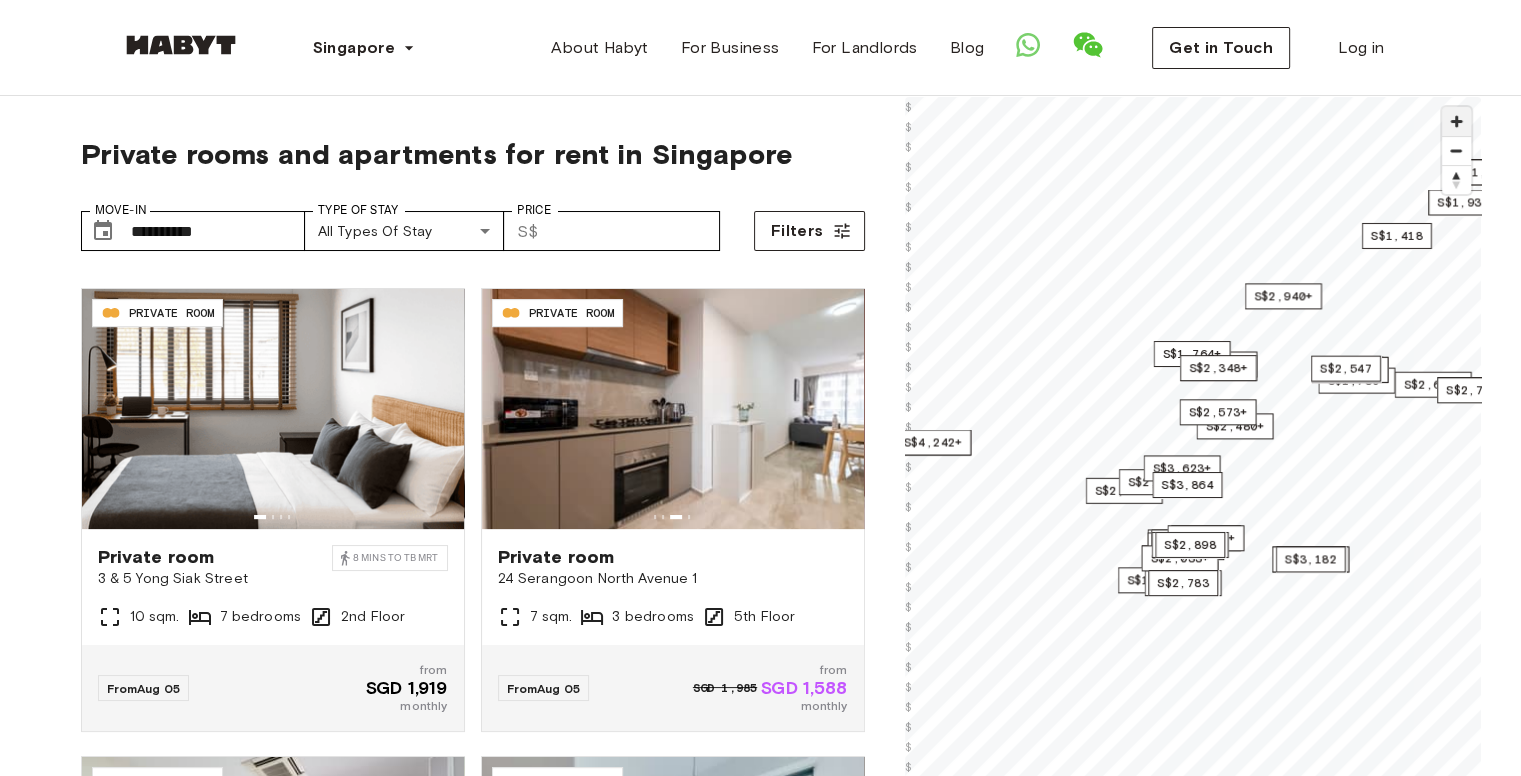 click at bounding box center (1456, 121) 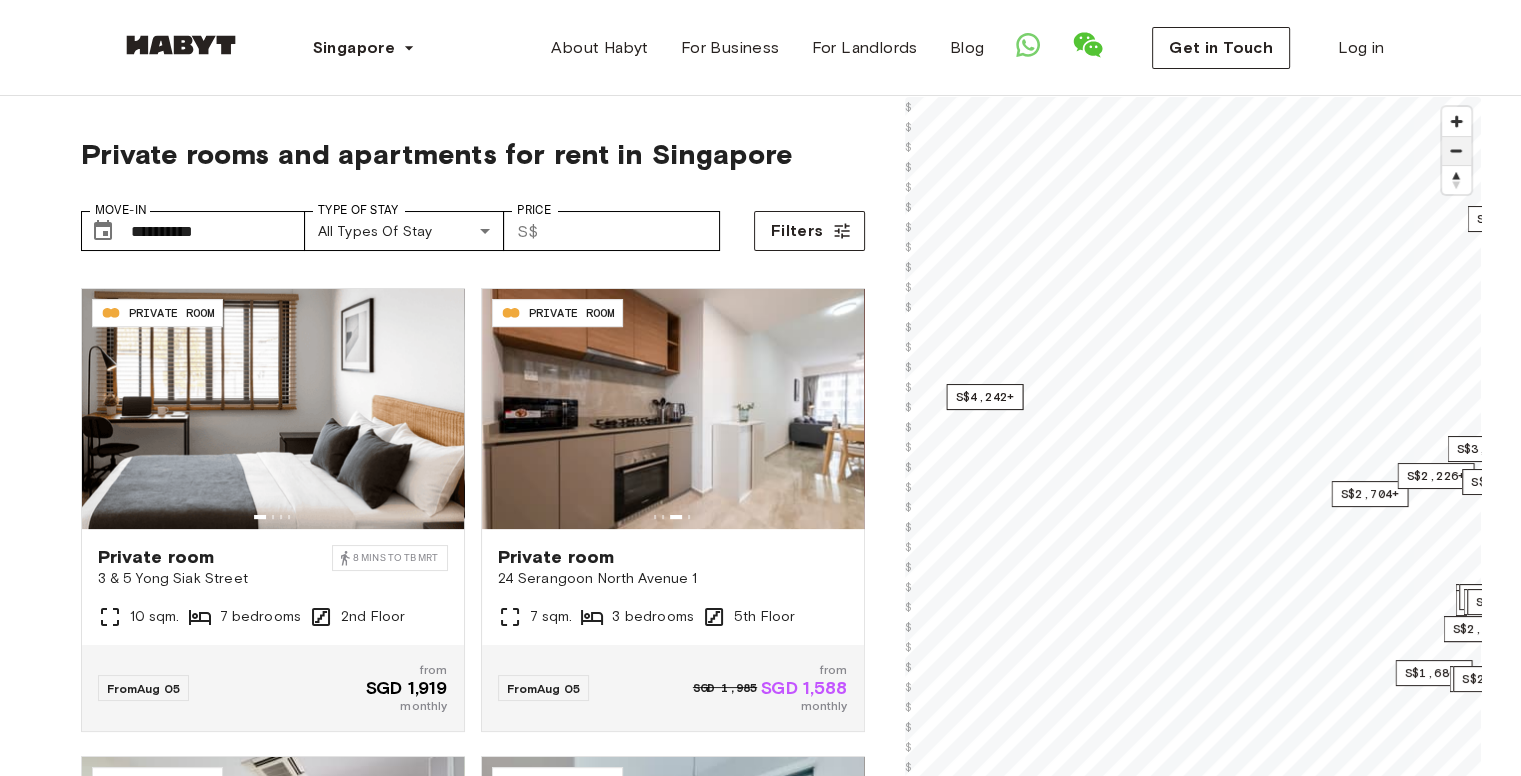 click at bounding box center (1456, 151) 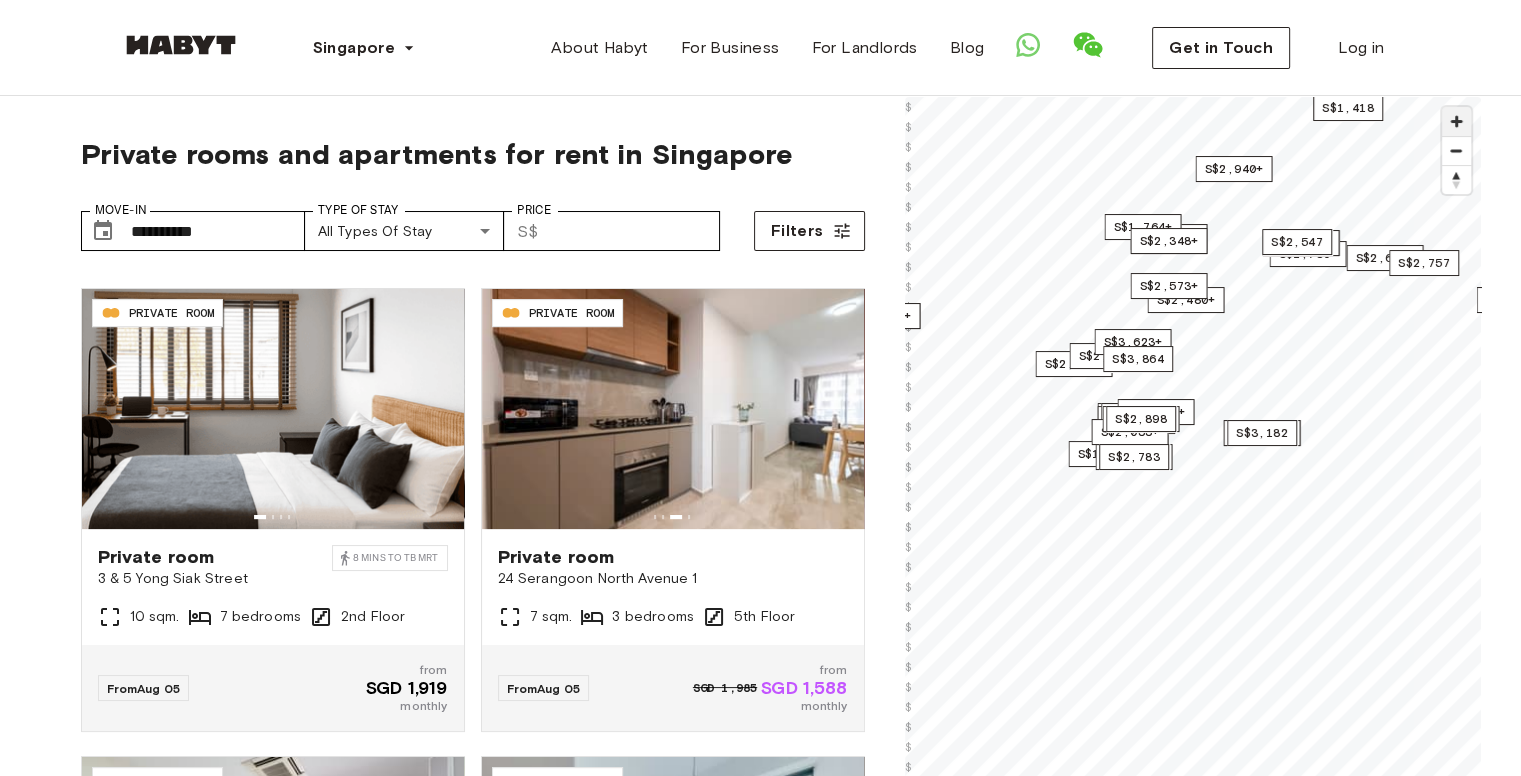 click at bounding box center (1456, 121) 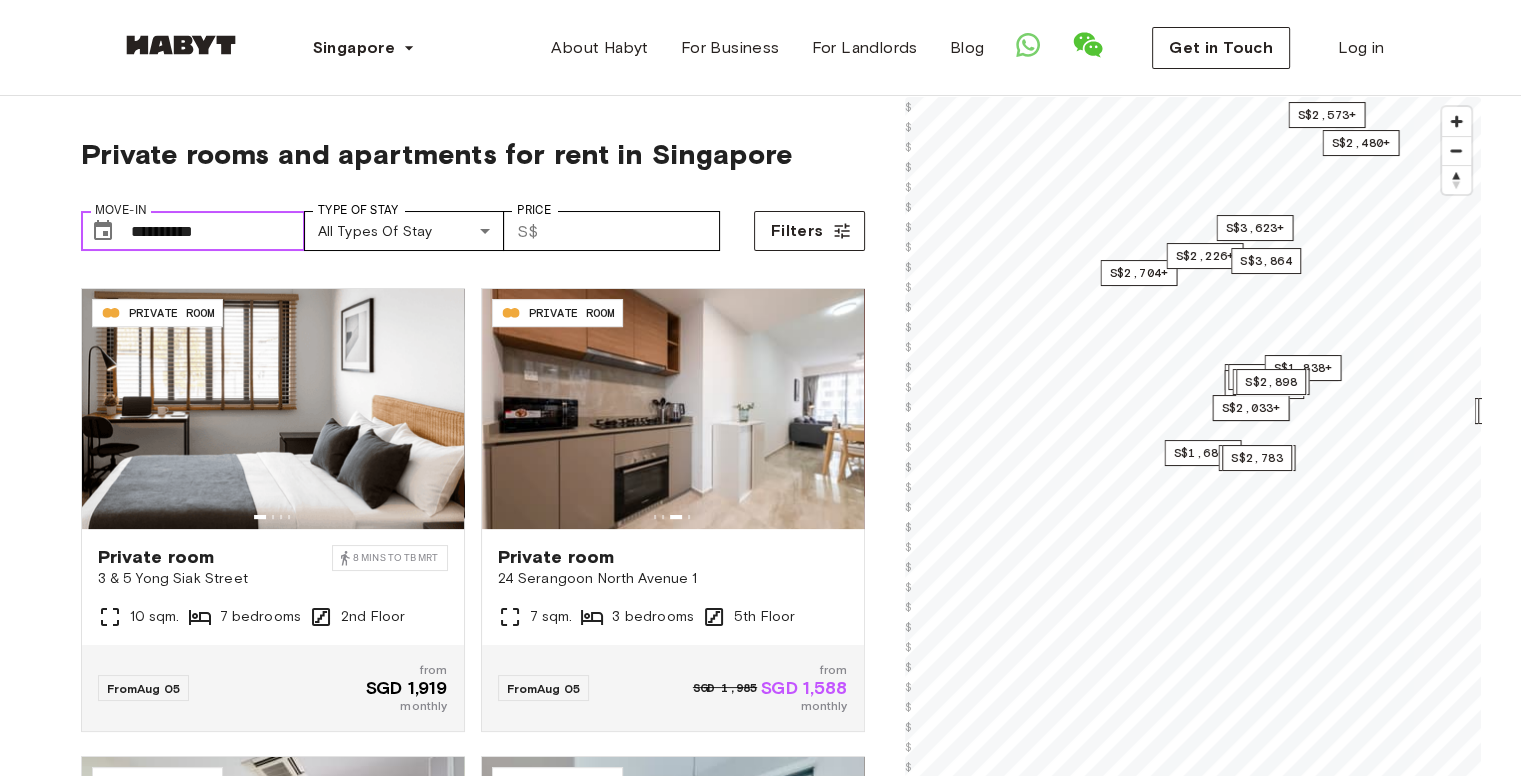click on "**********" at bounding box center (218, 231) 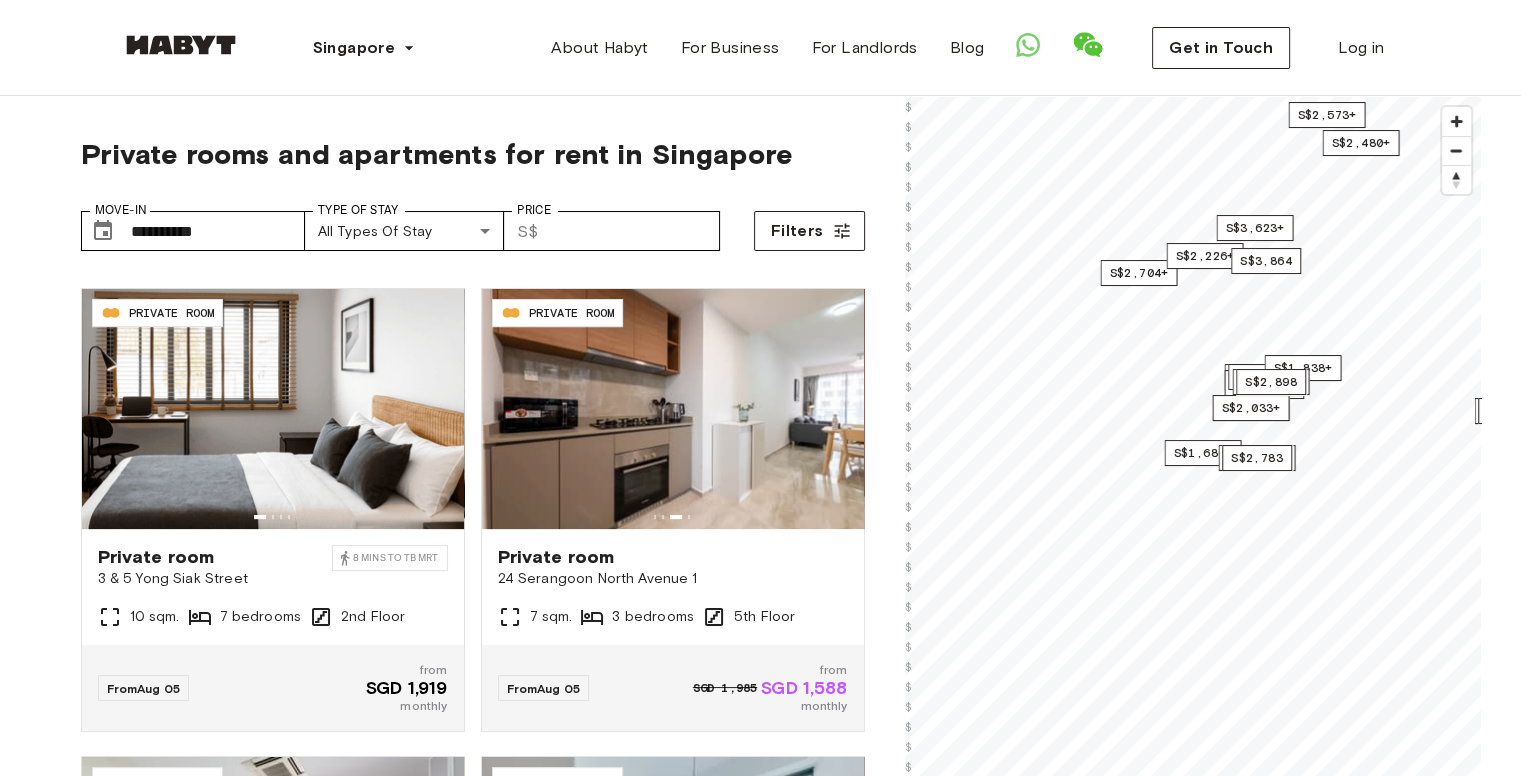 click on "**********" at bounding box center [473, 223] 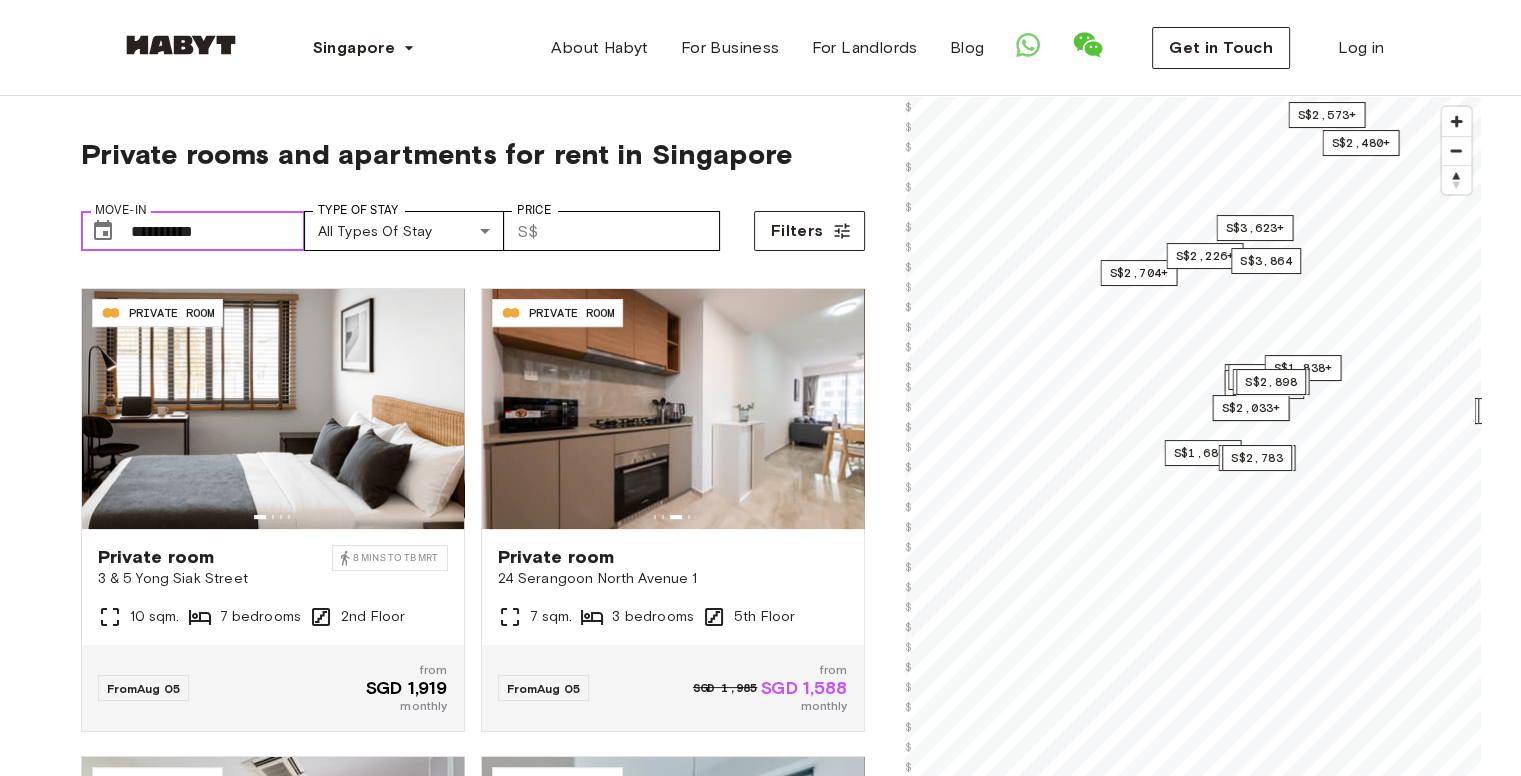 click on "**********" at bounding box center (218, 231) 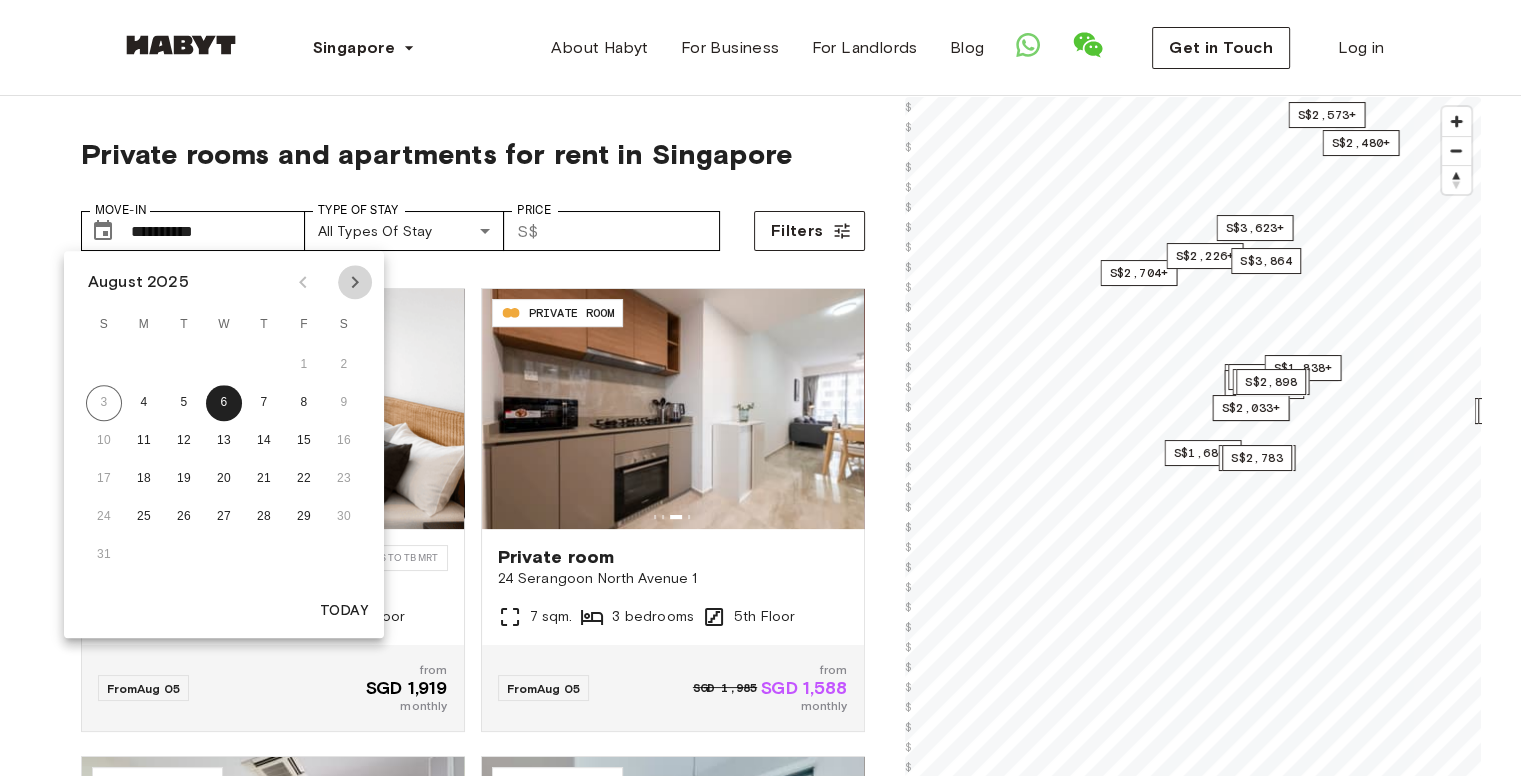click 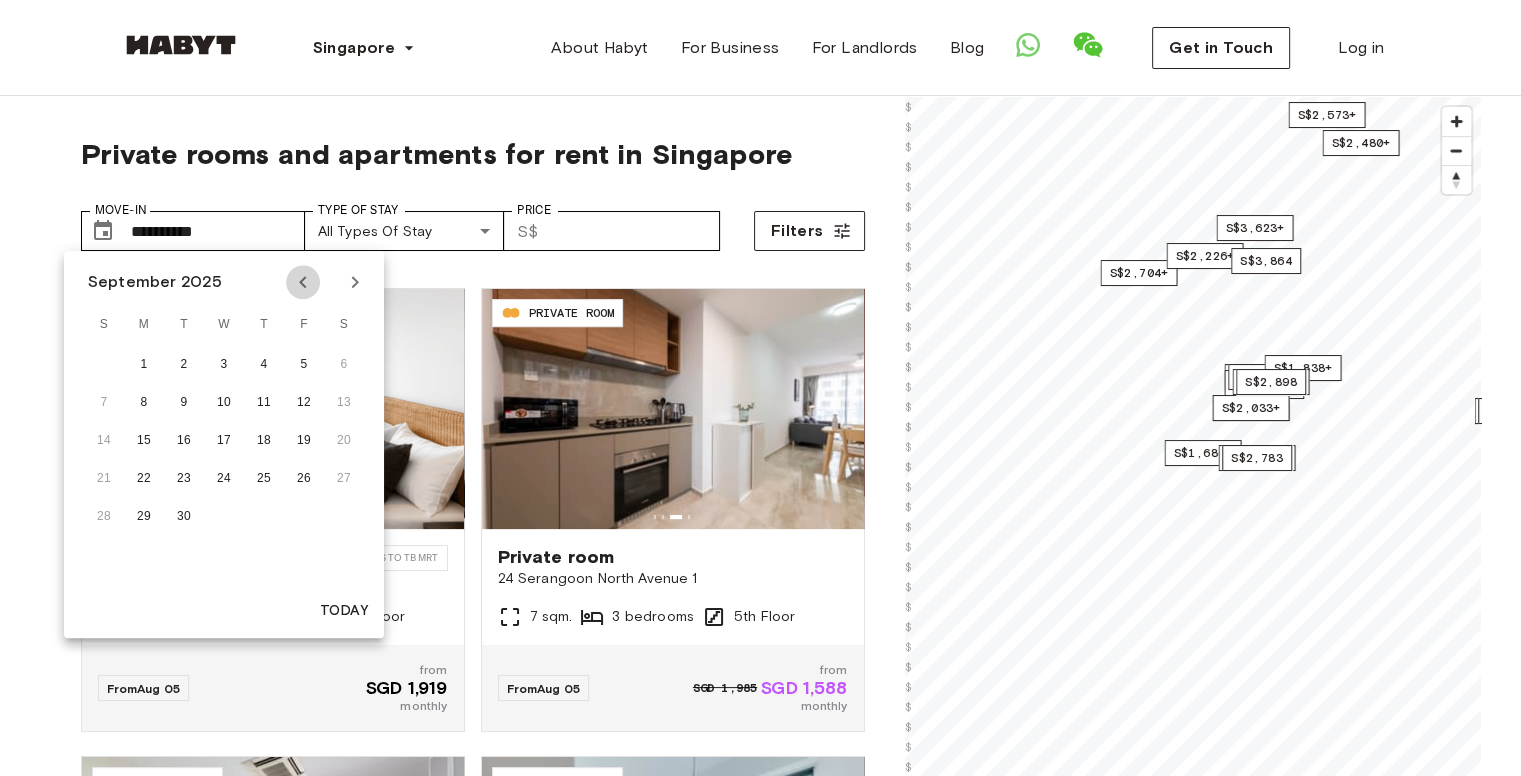 click 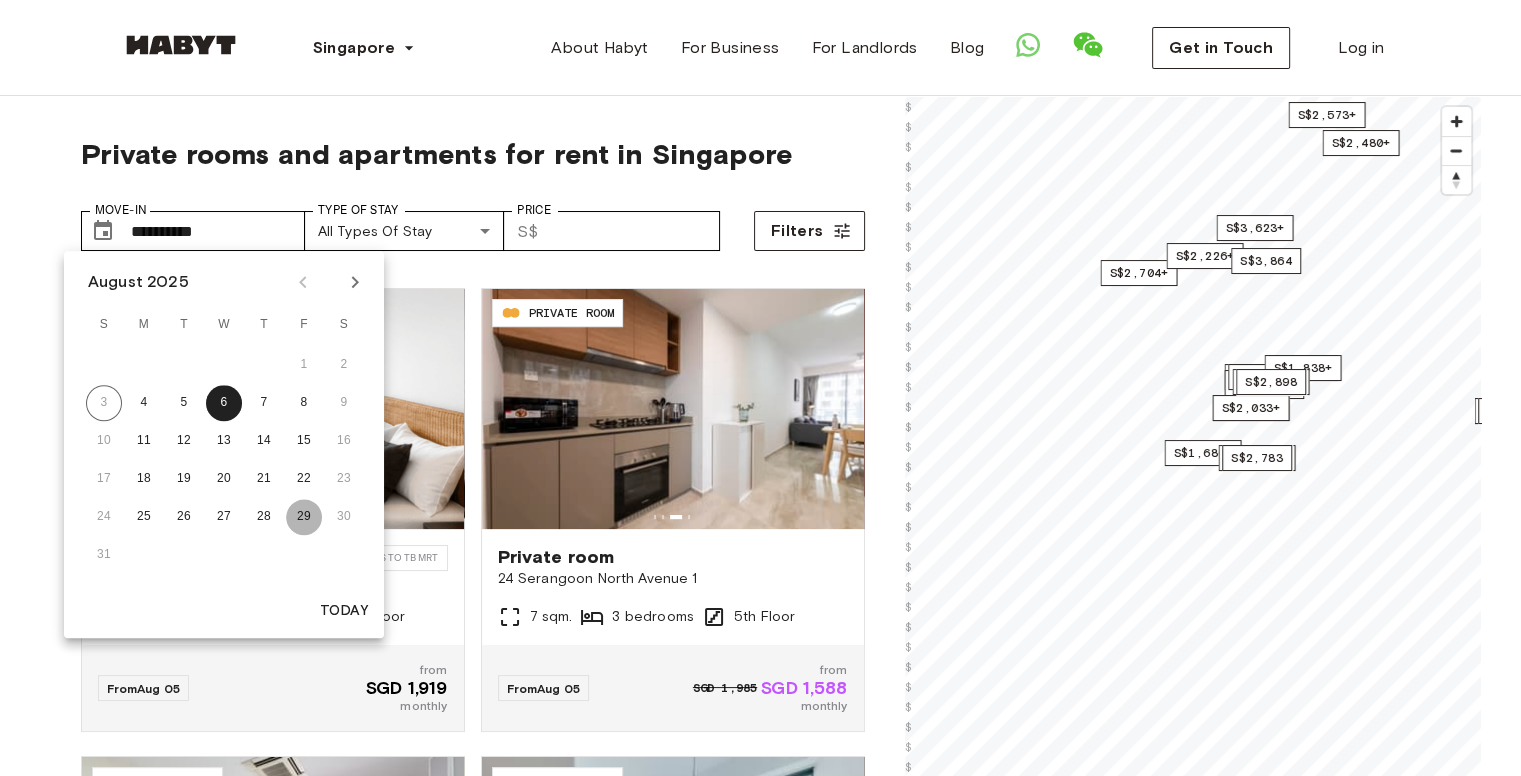 click on "29" at bounding box center (304, 517) 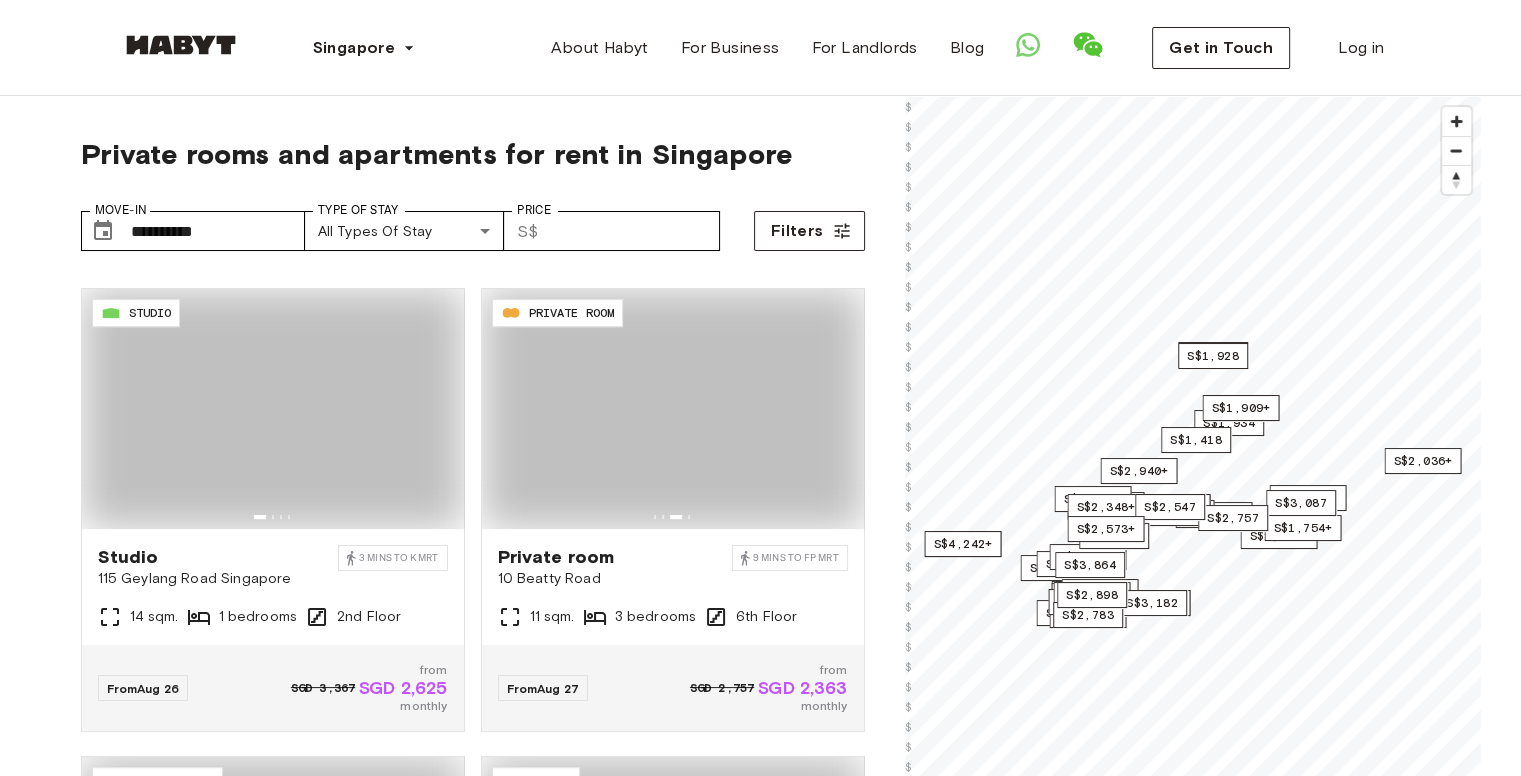 type on "**********" 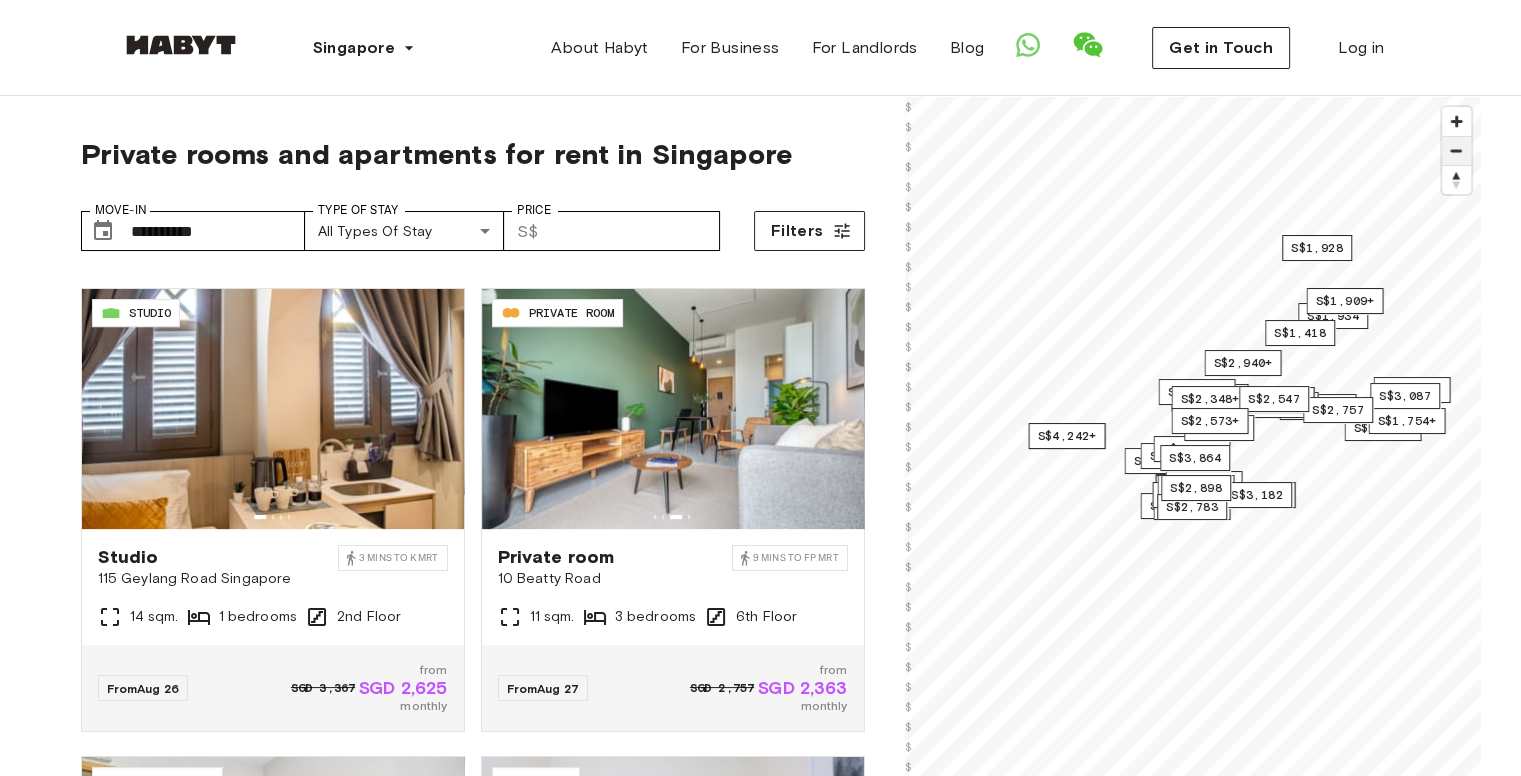 click at bounding box center [1456, 151] 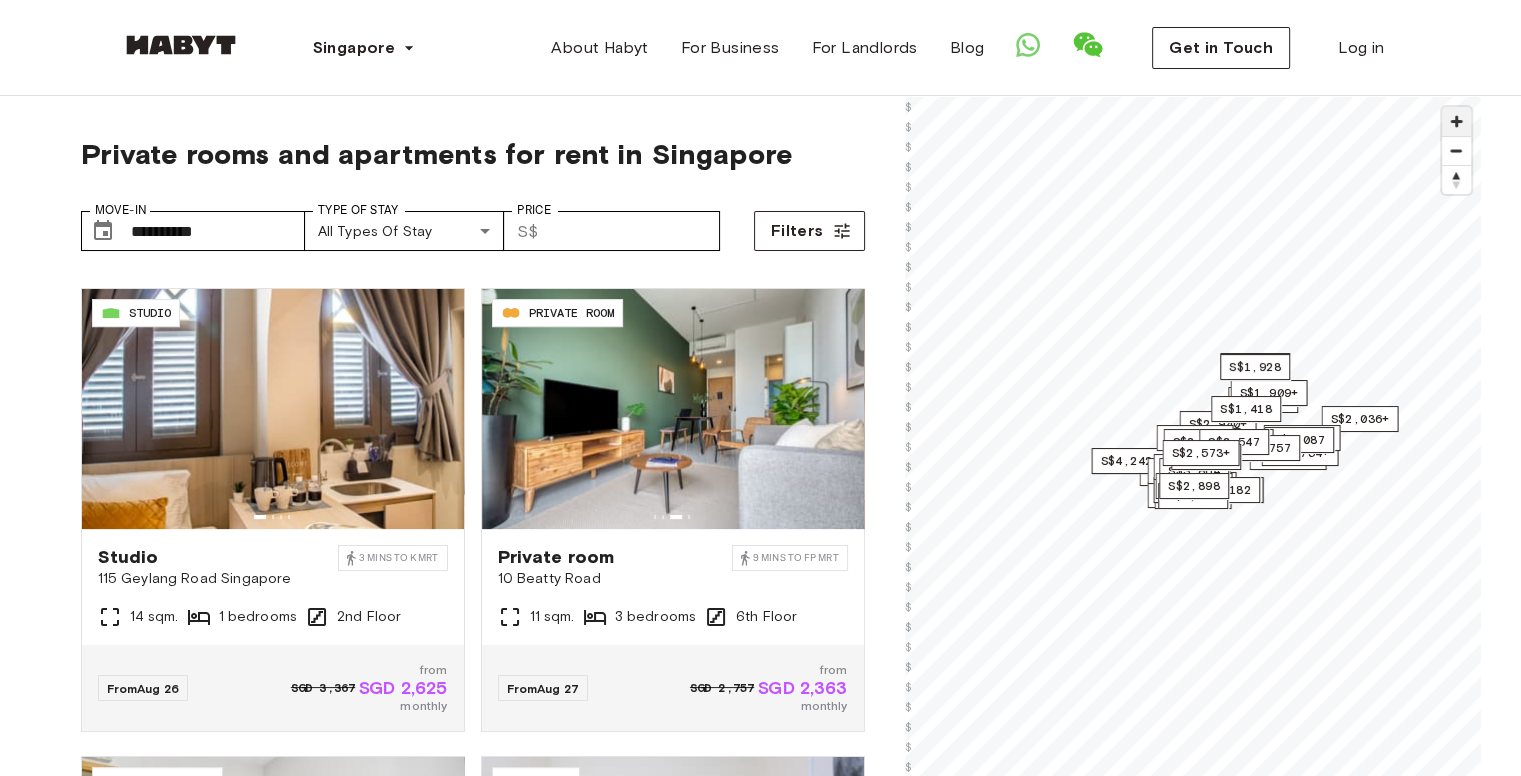 click at bounding box center [1456, 121] 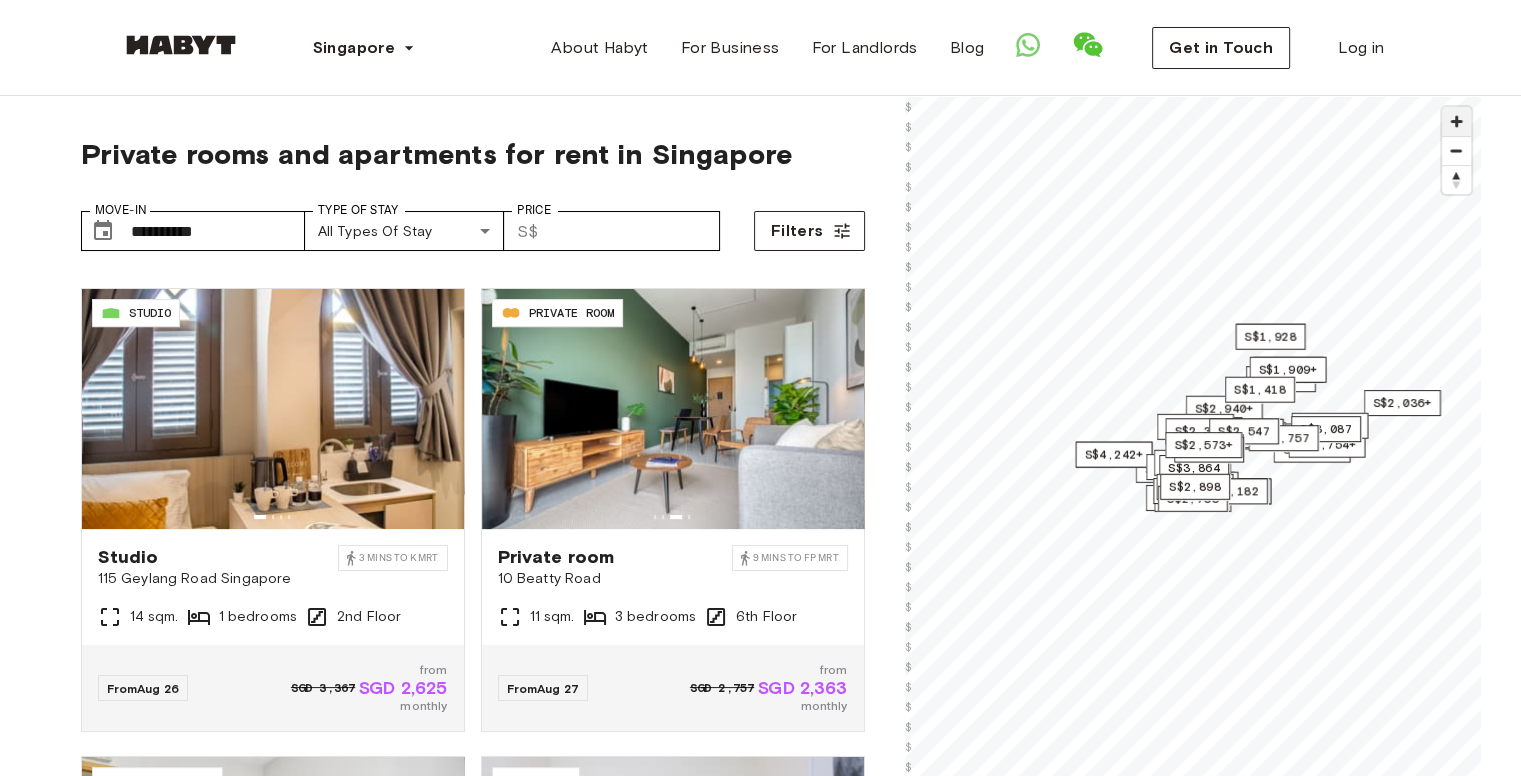 click at bounding box center [1456, 121] 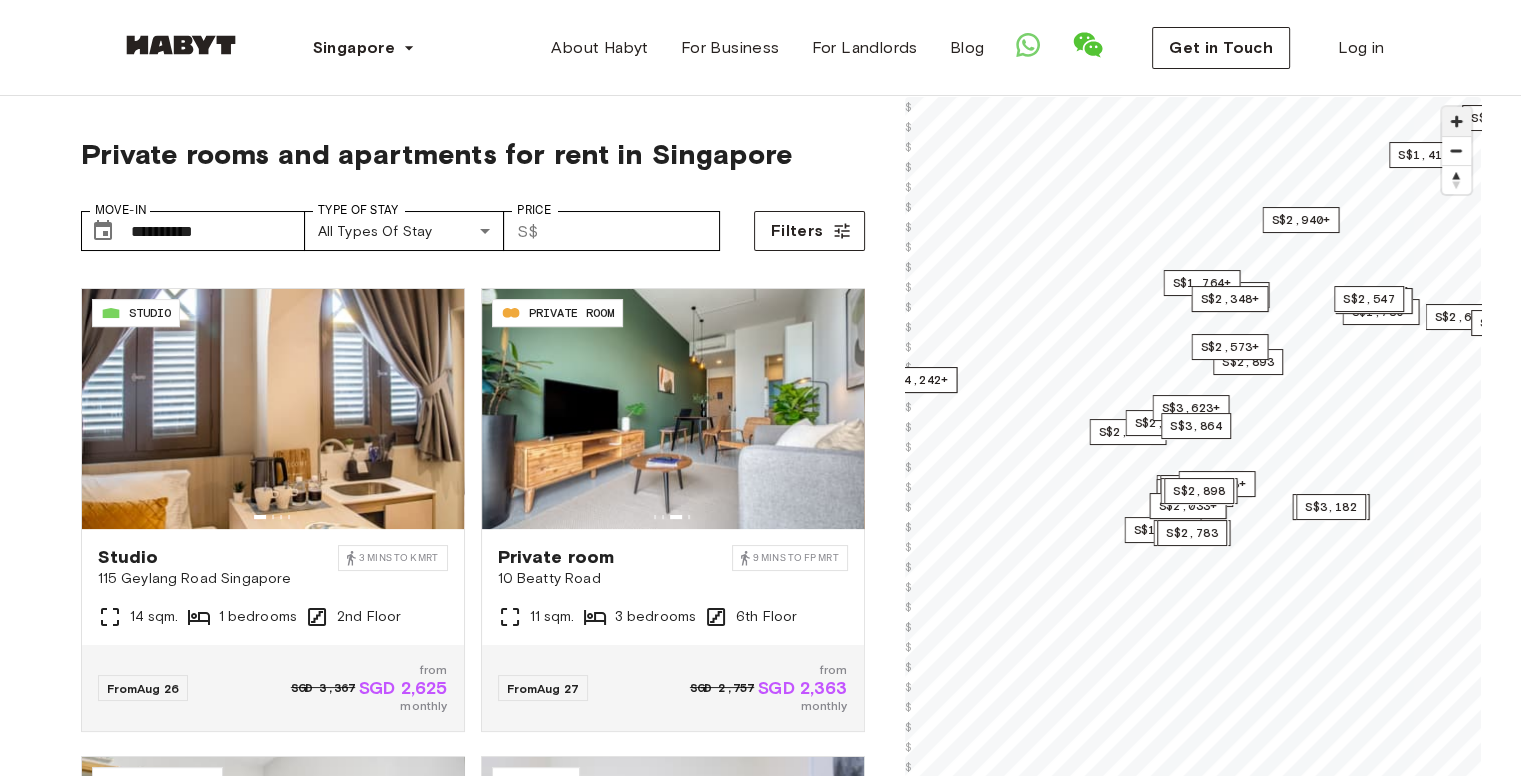 click at bounding box center (1456, 121) 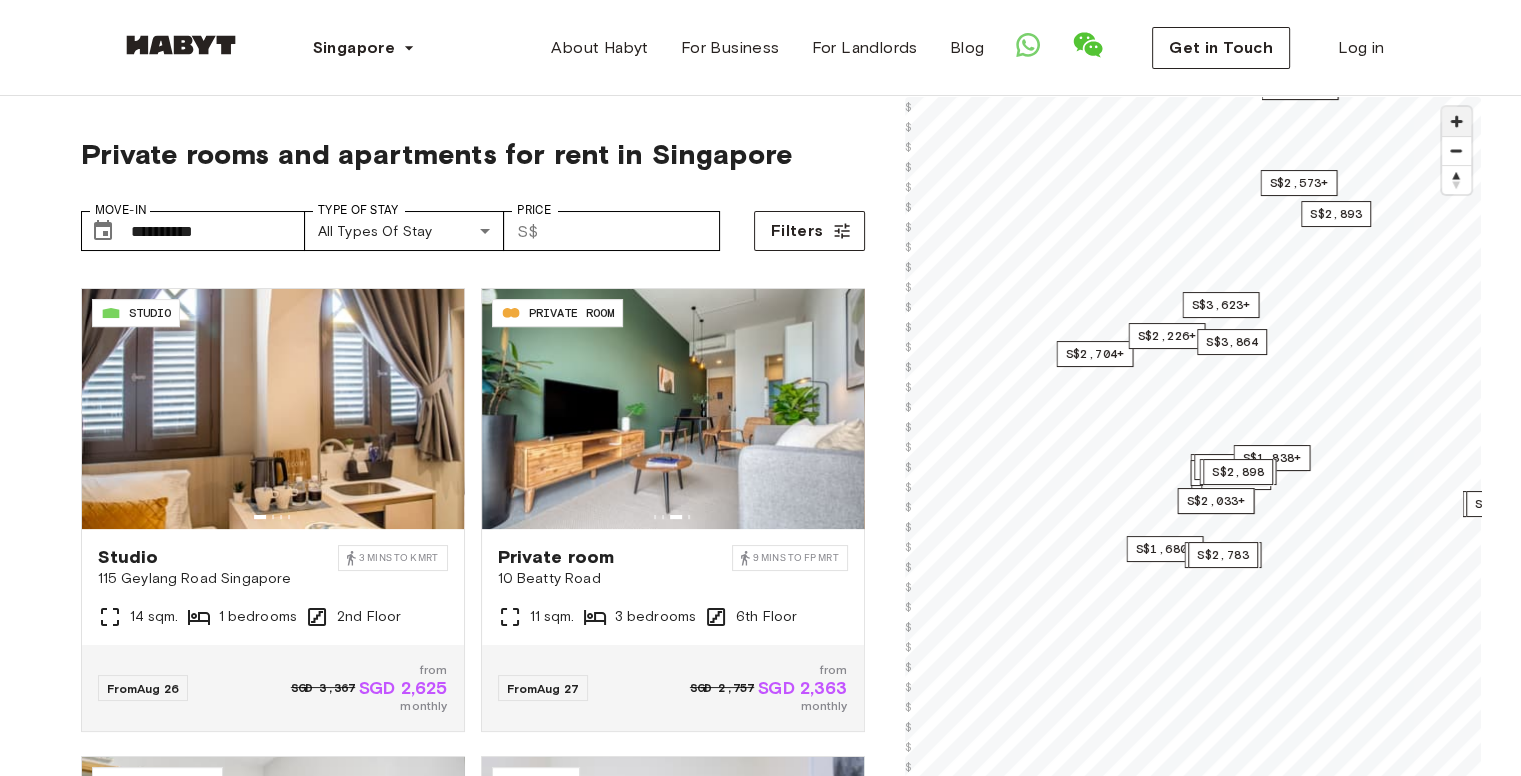 click at bounding box center [1456, 121] 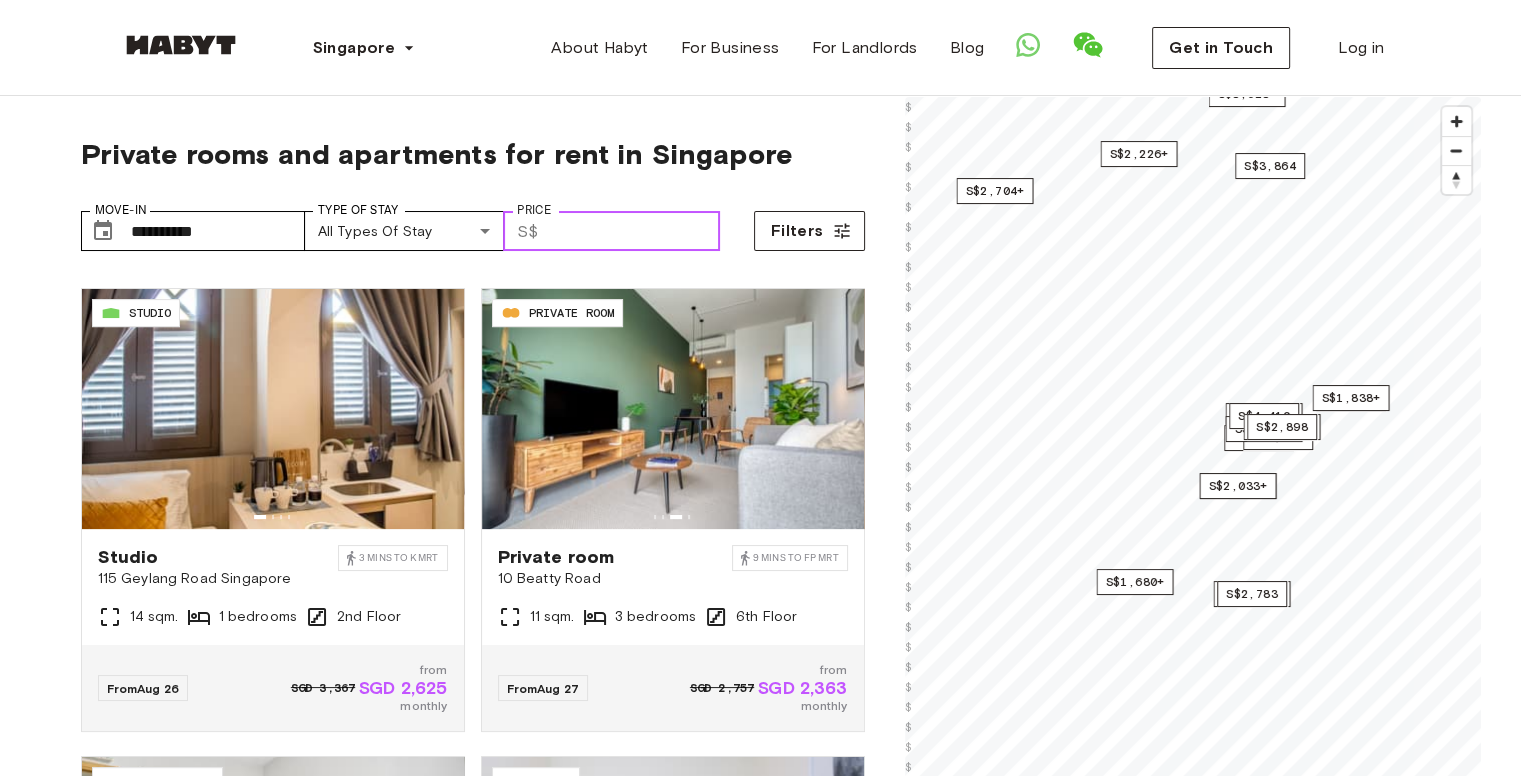 click on "****" at bounding box center (633, 231) 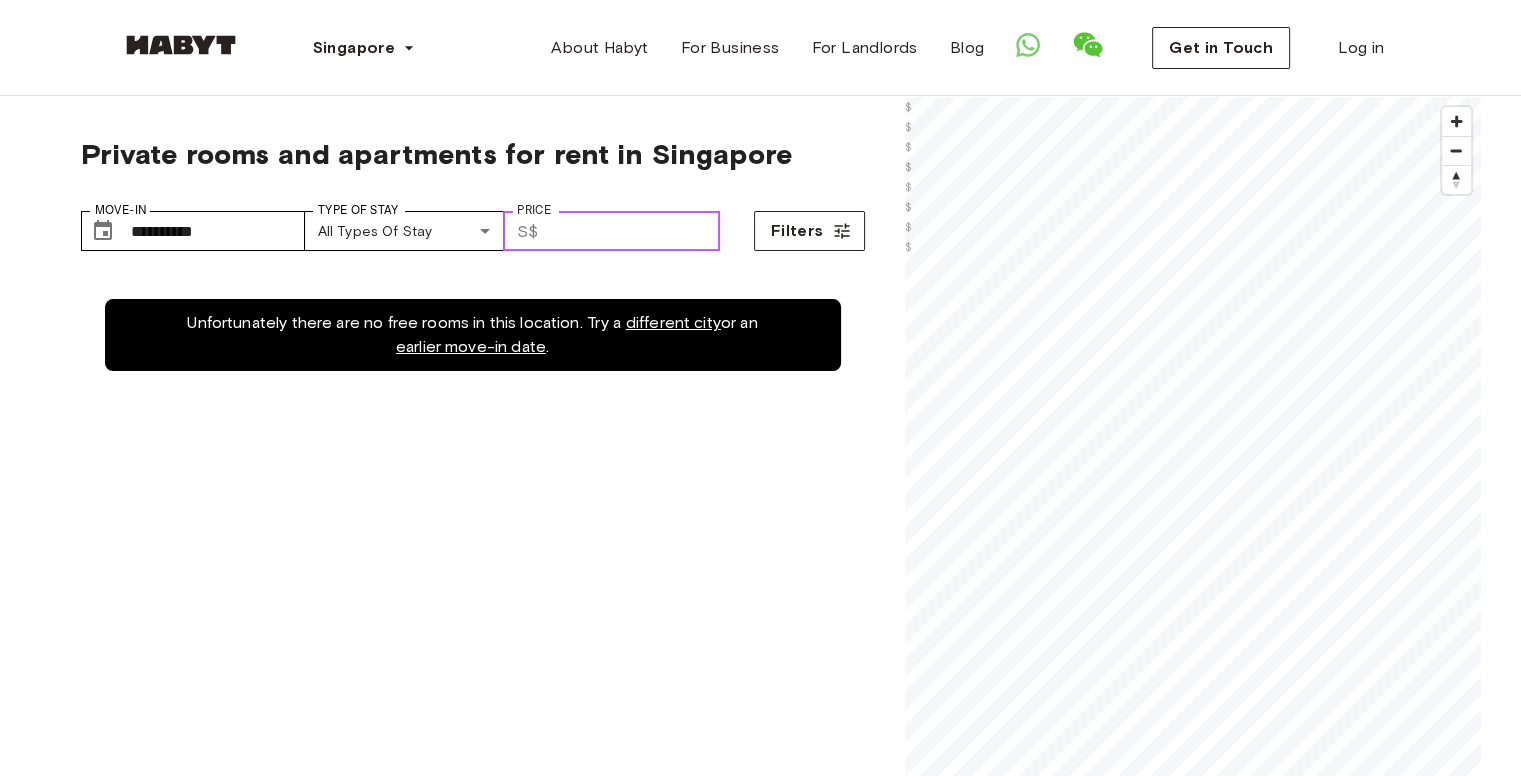 scroll, scrollTop: 0, scrollLeft: 0, axis: both 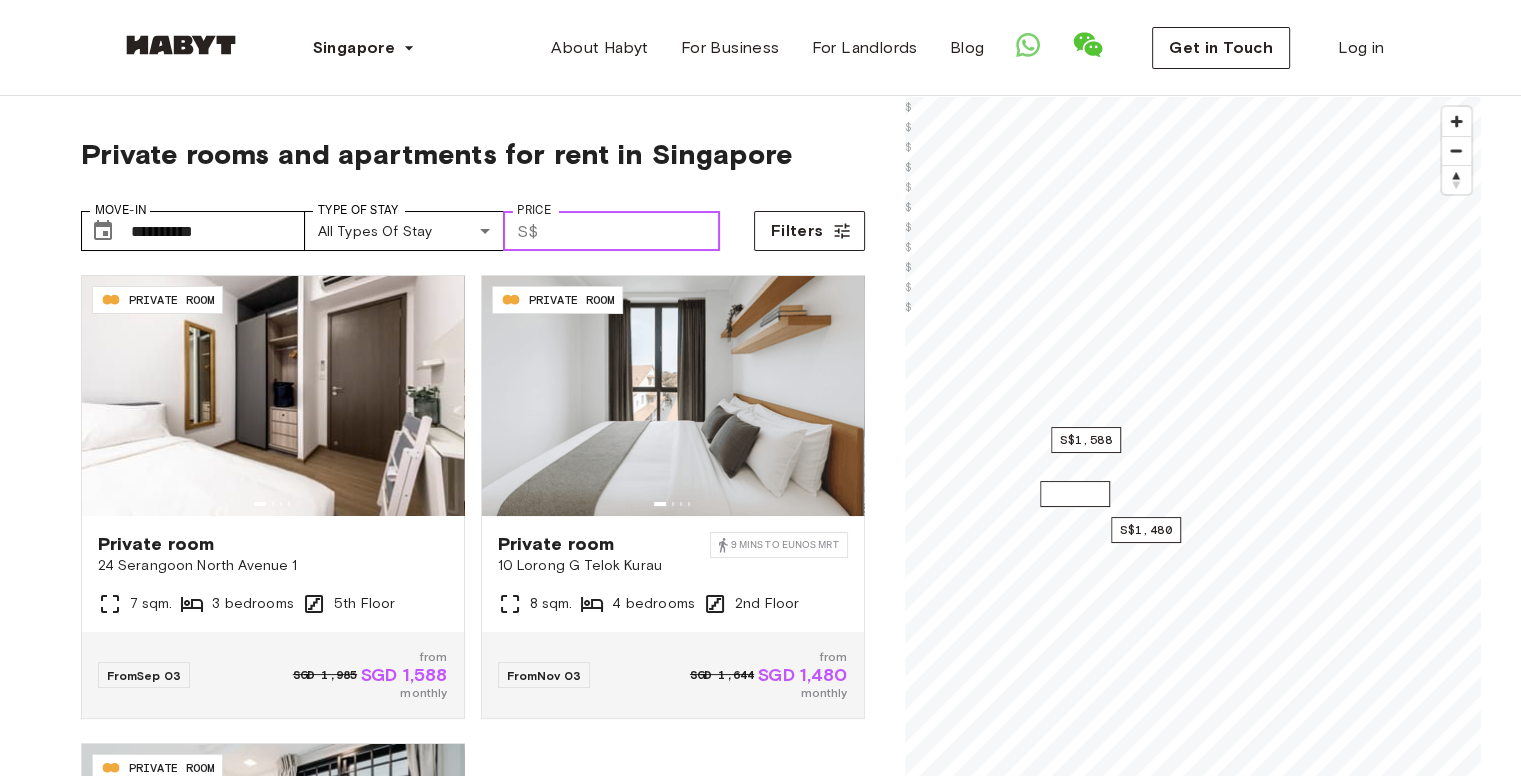 type on "****" 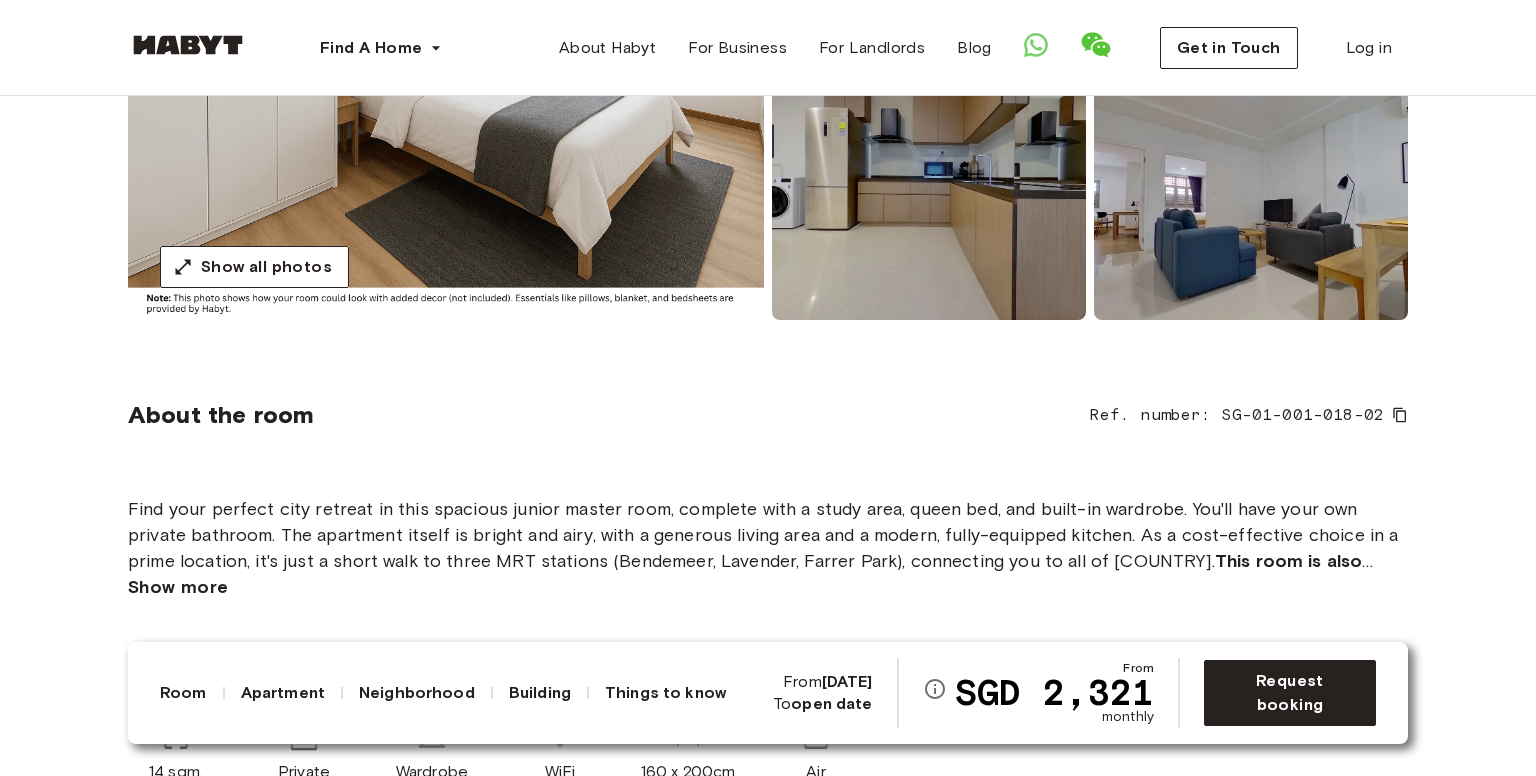 scroll, scrollTop: 639, scrollLeft: 0, axis: vertical 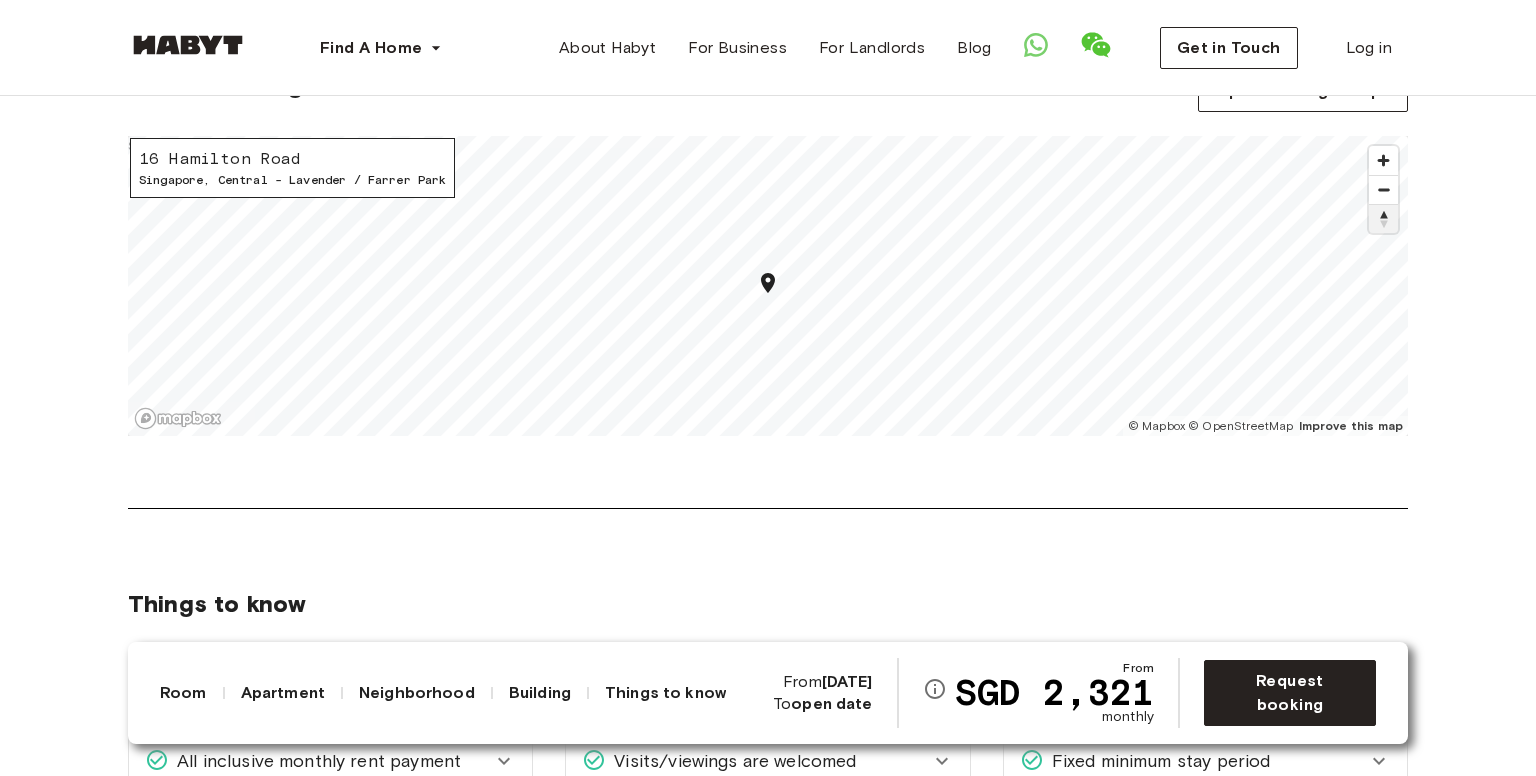 click at bounding box center [1383, 219] 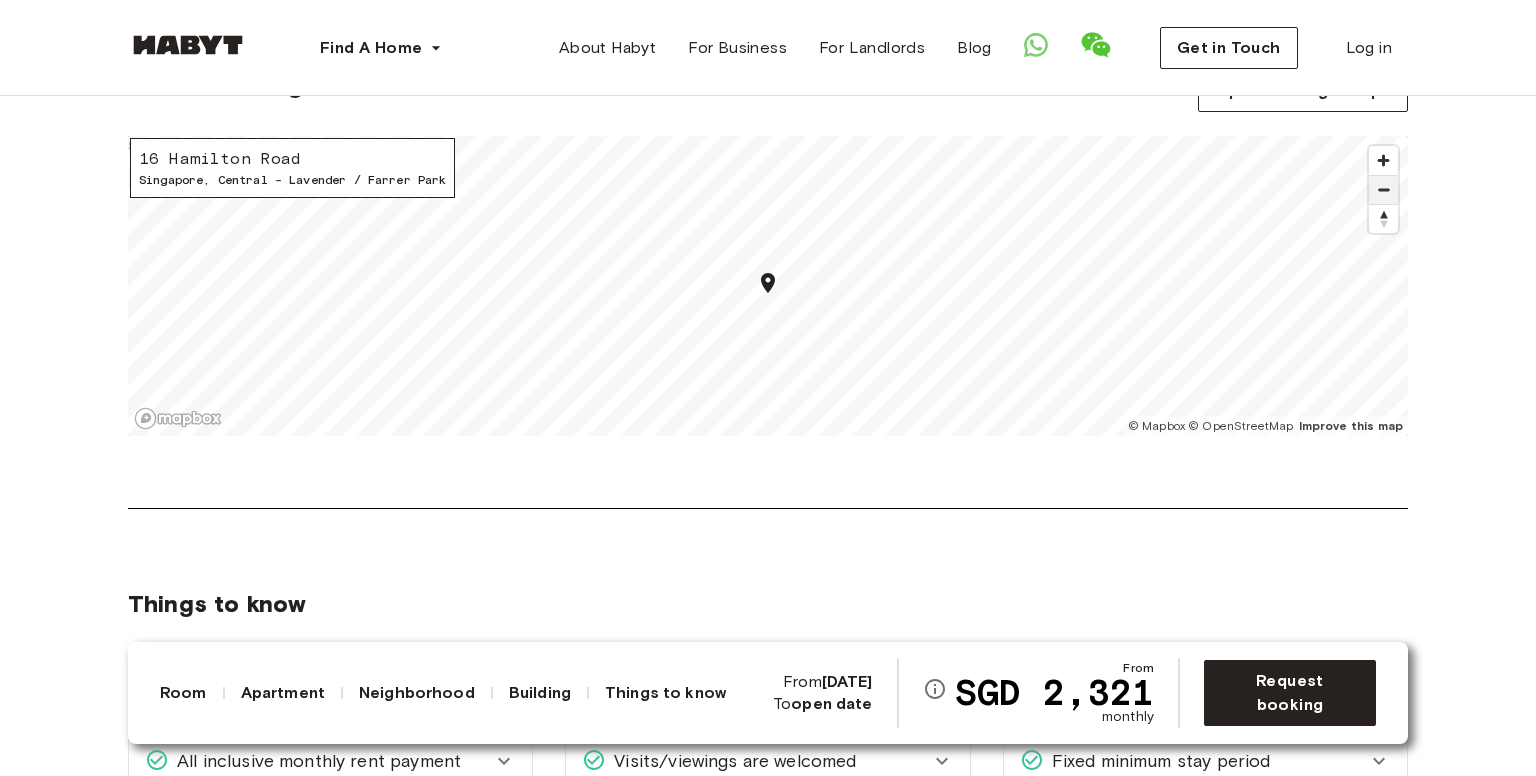 click at bounding box center (1383, 190) 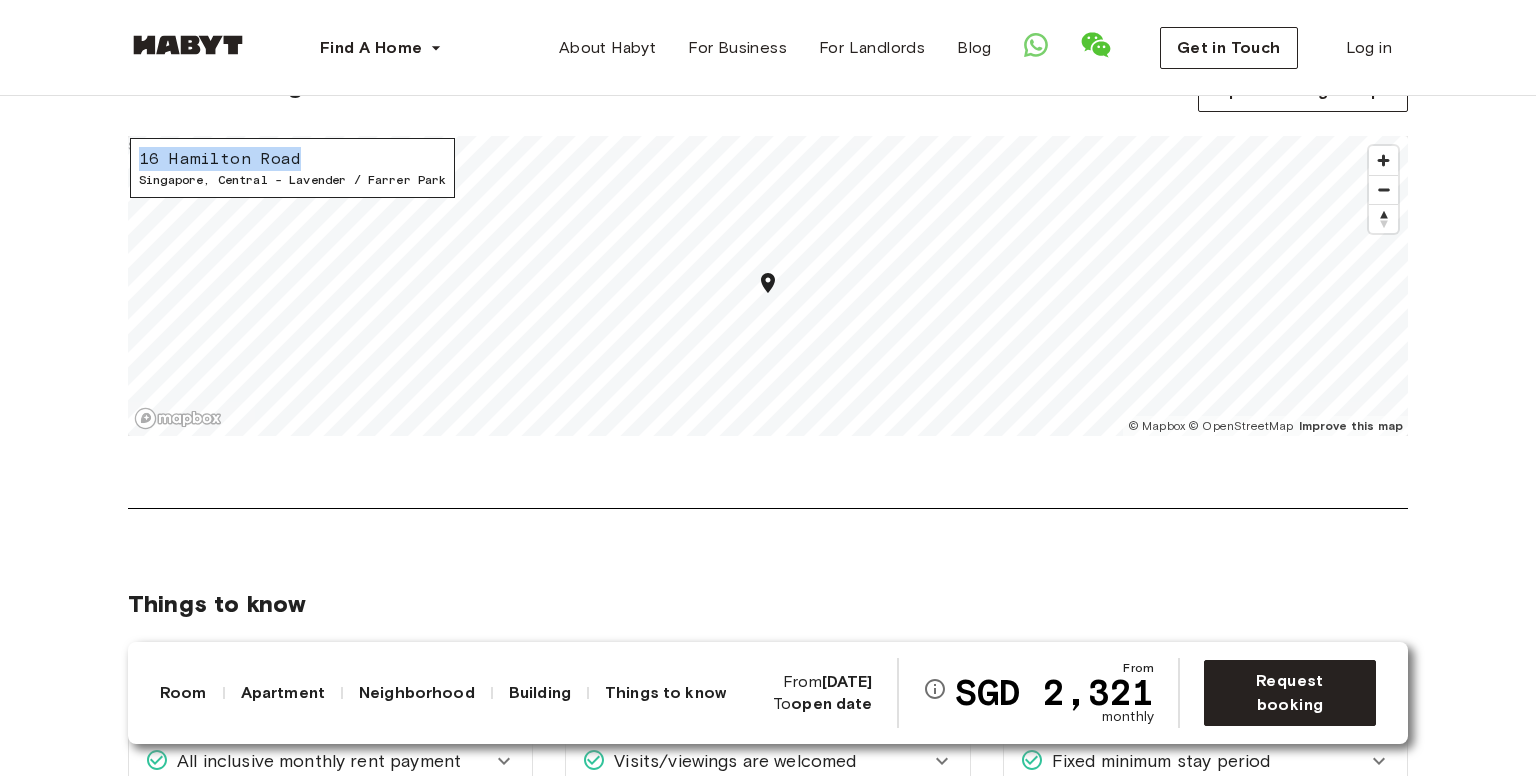 drag, startPoint x: 309, startPoint y: 181, endPoint x: 138, endPoint y: 187, distance: 171.10522 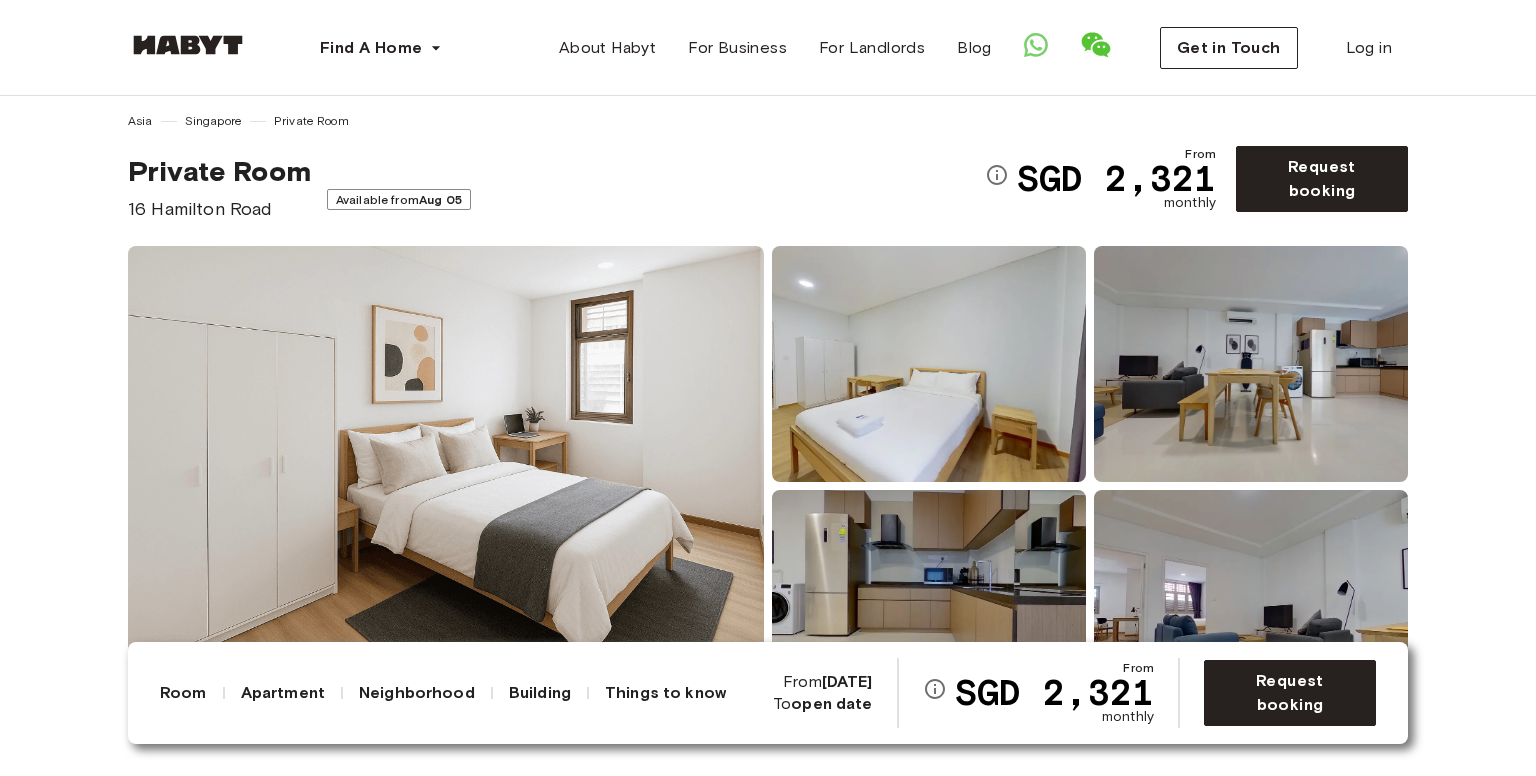scroll, scrollTop: 0, scrollLeft: 0, axis: both 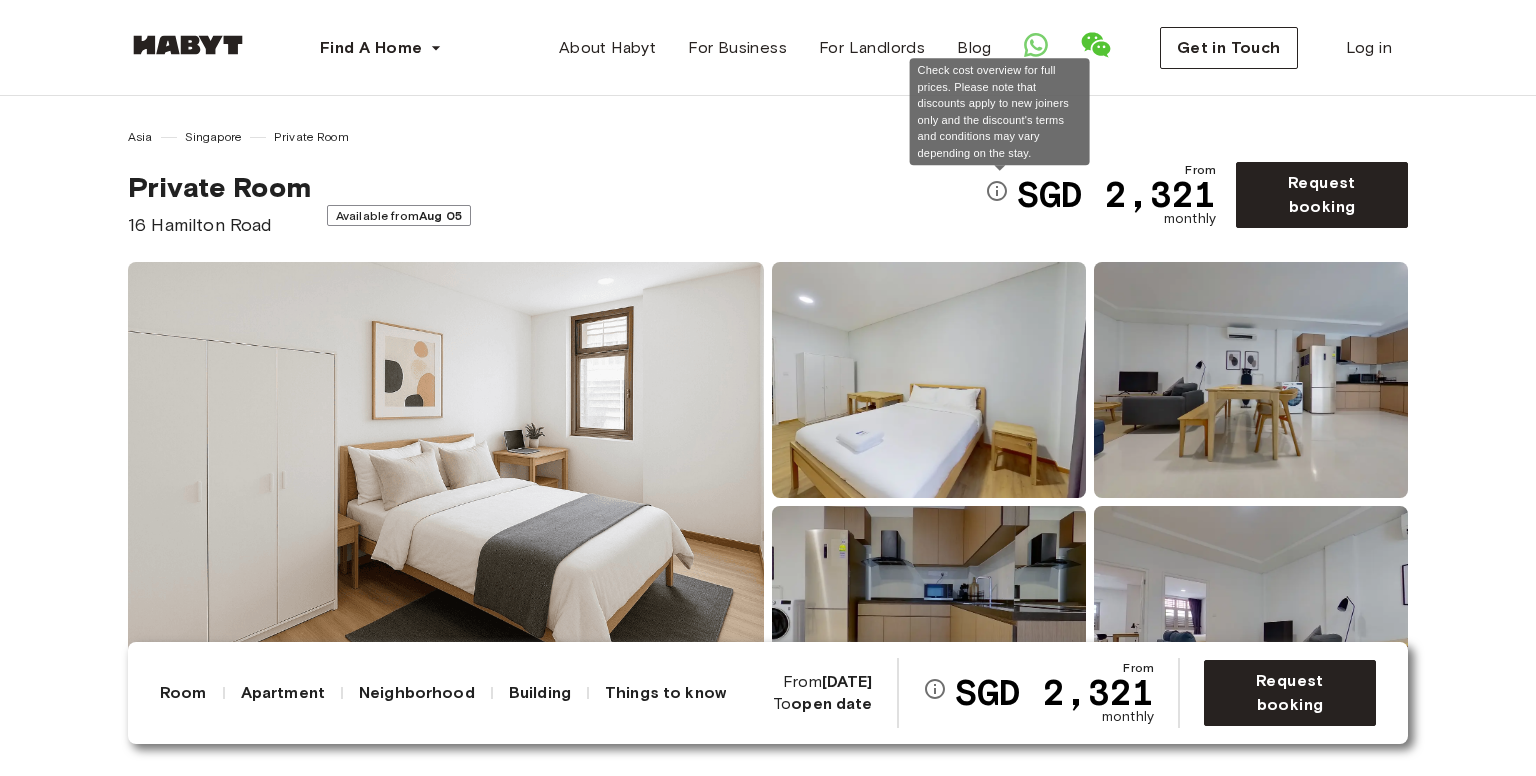 click 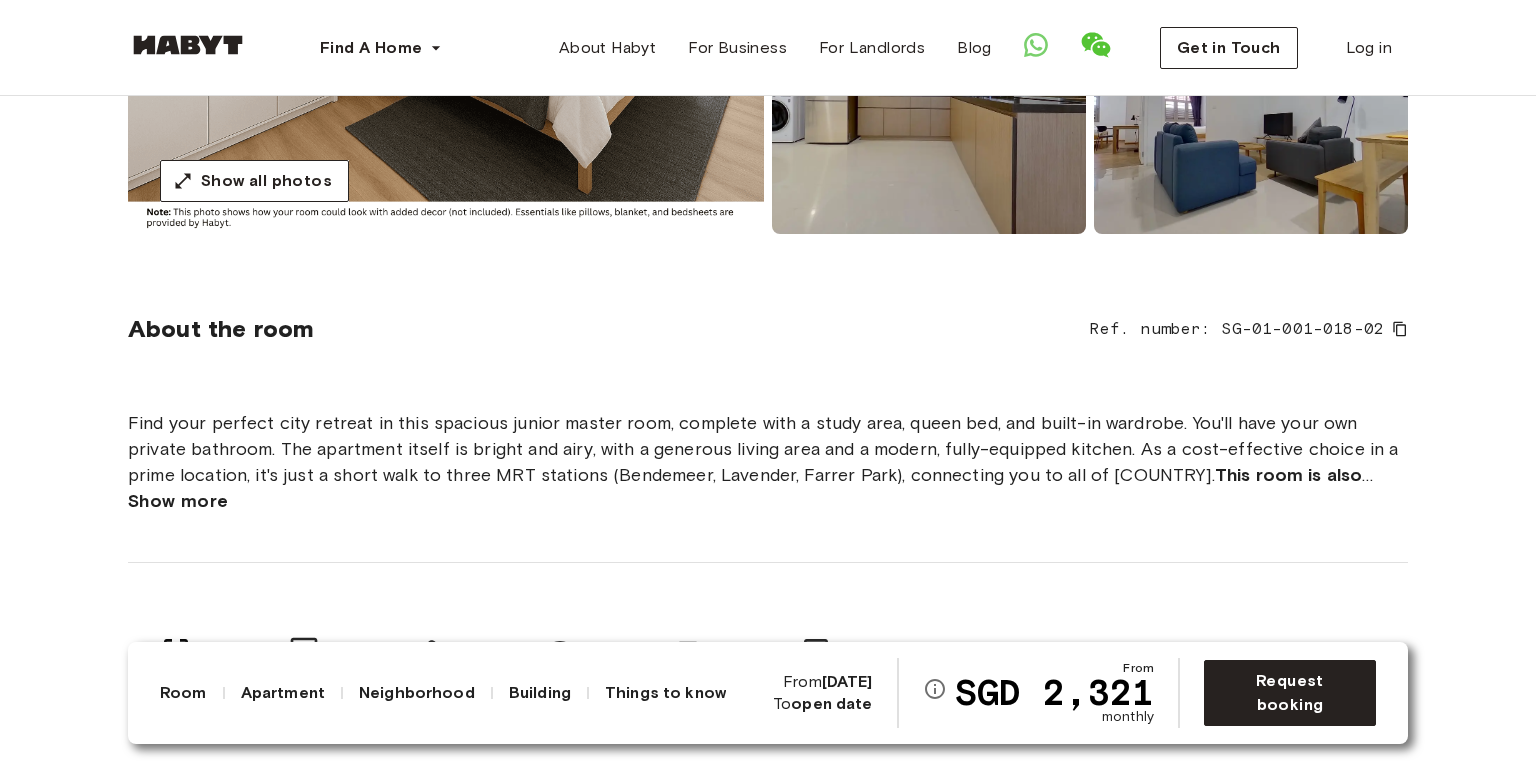 scroll, scrollTop: 547, scrollLeft: 0, axis: vertical 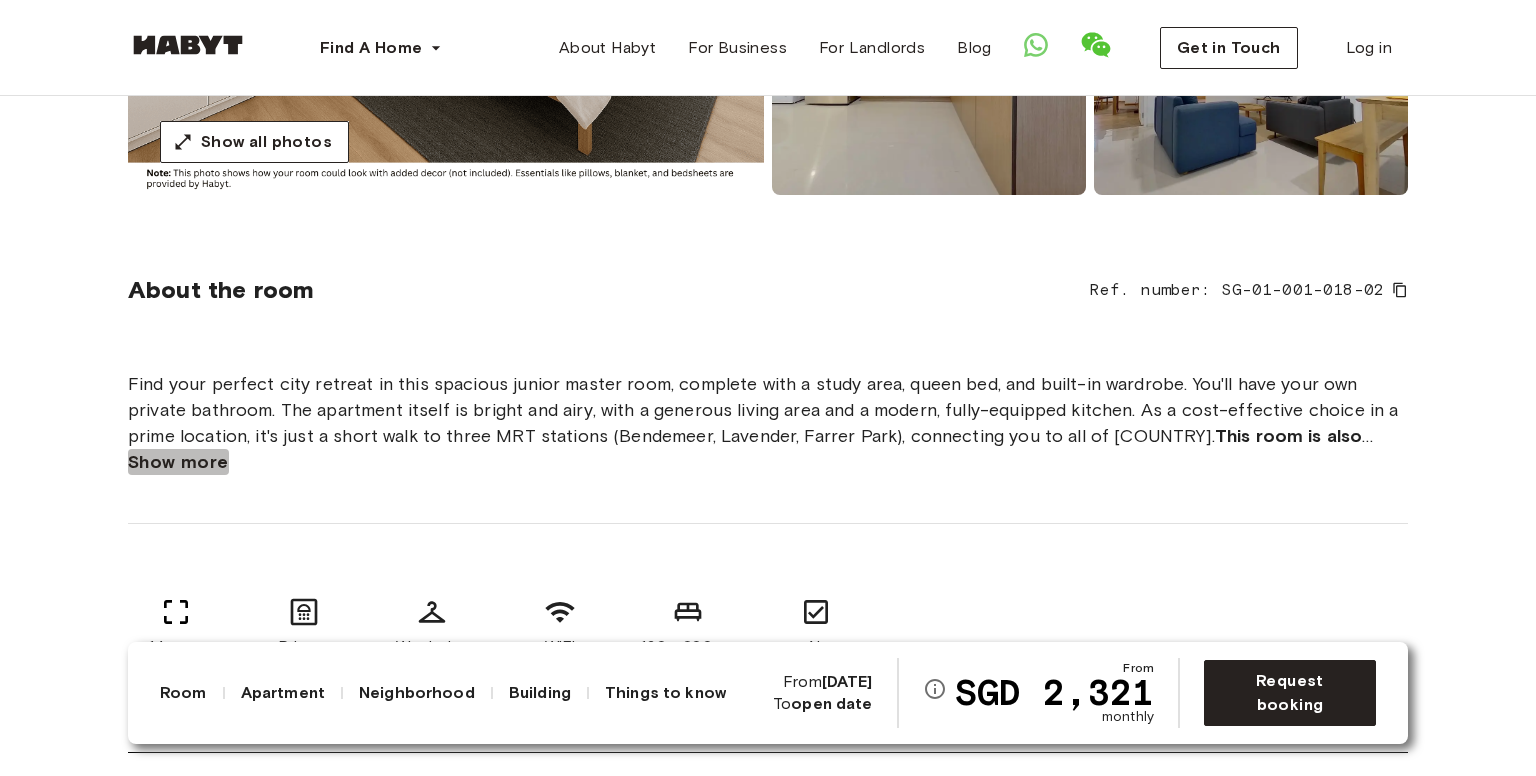 click on "Show more" at bounding box center (178, 462) 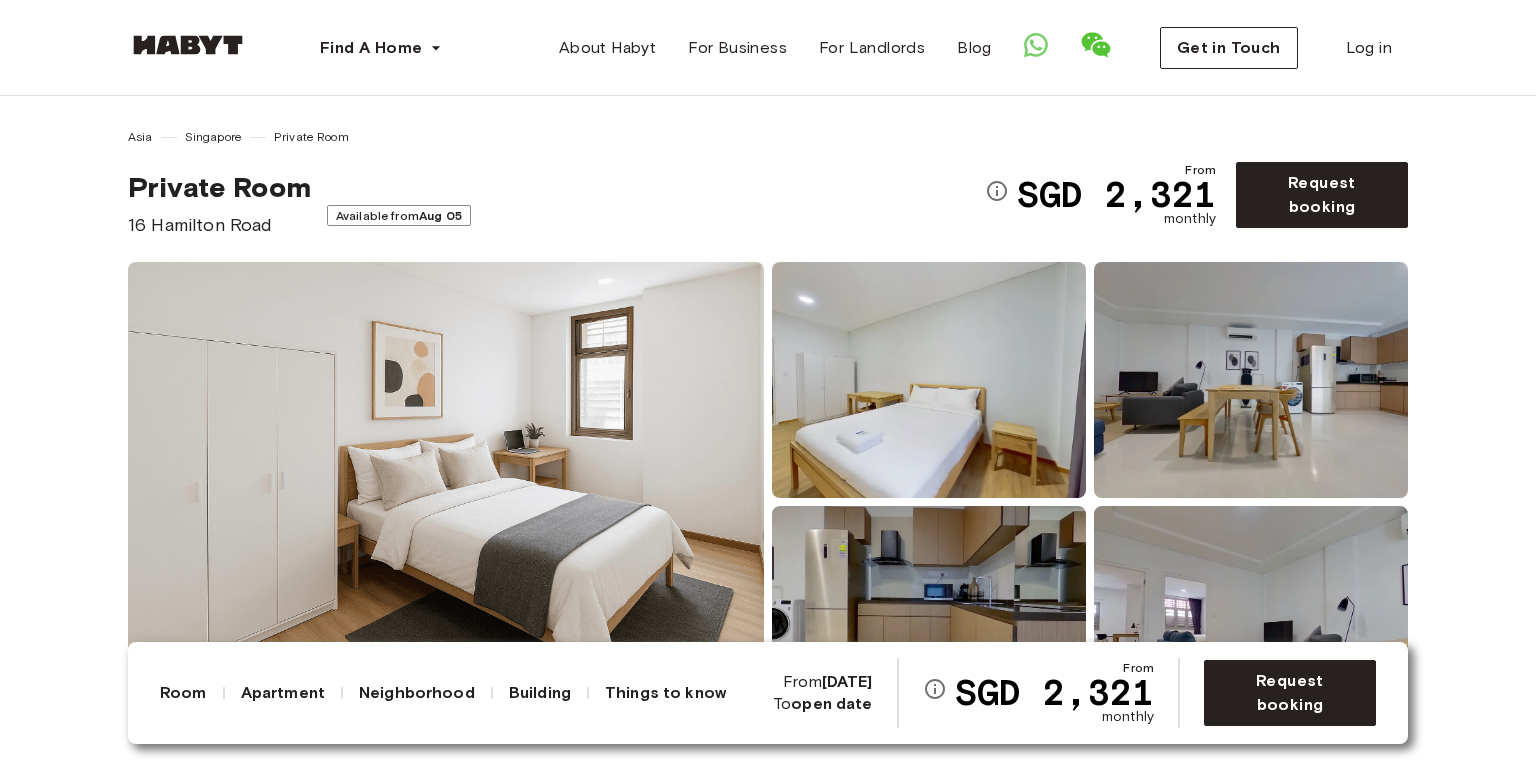 scroll, scrollTop: 0, scrollLeft: 0, axis: both 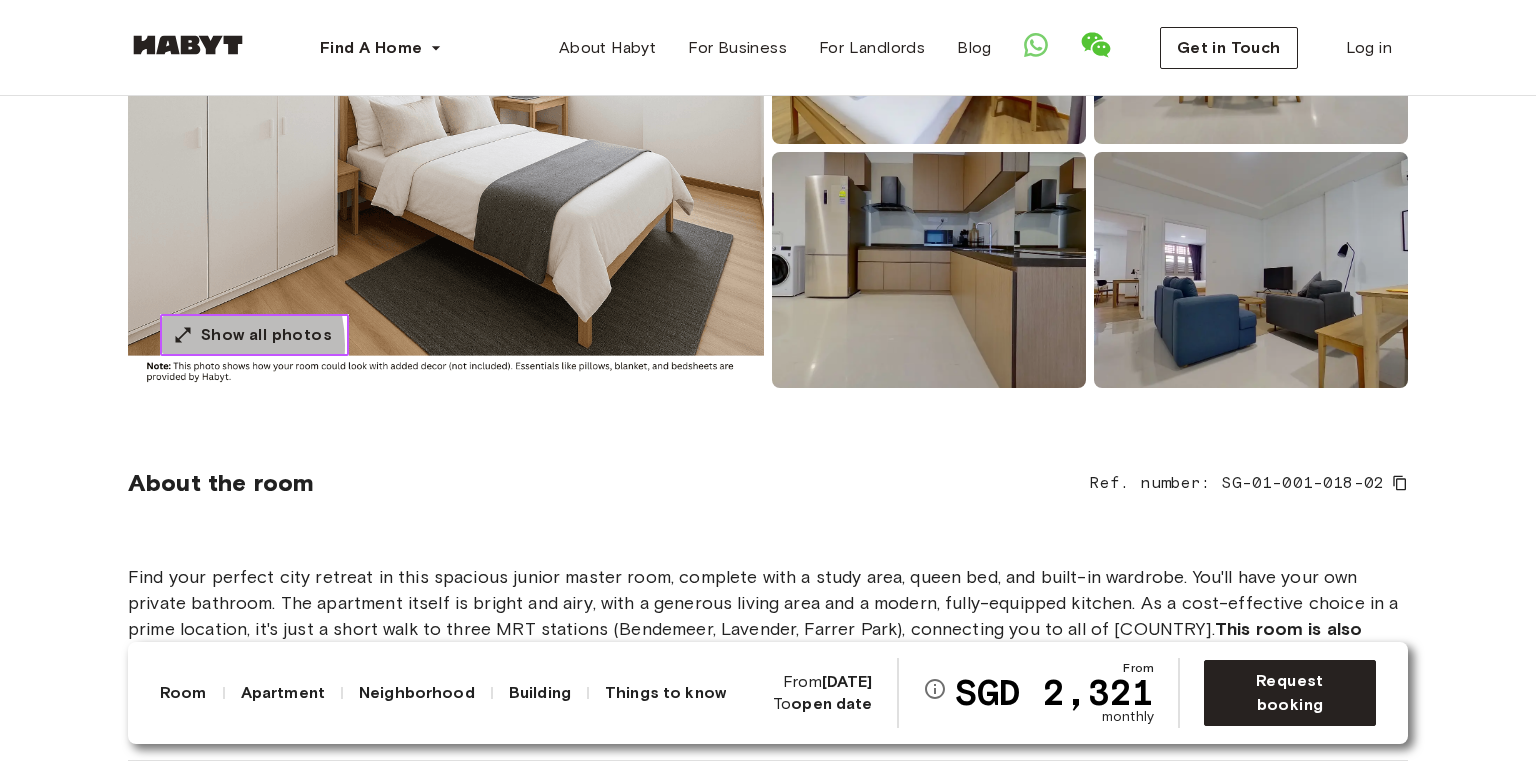 click on "Show all photos" at bounding box center [254, 335] 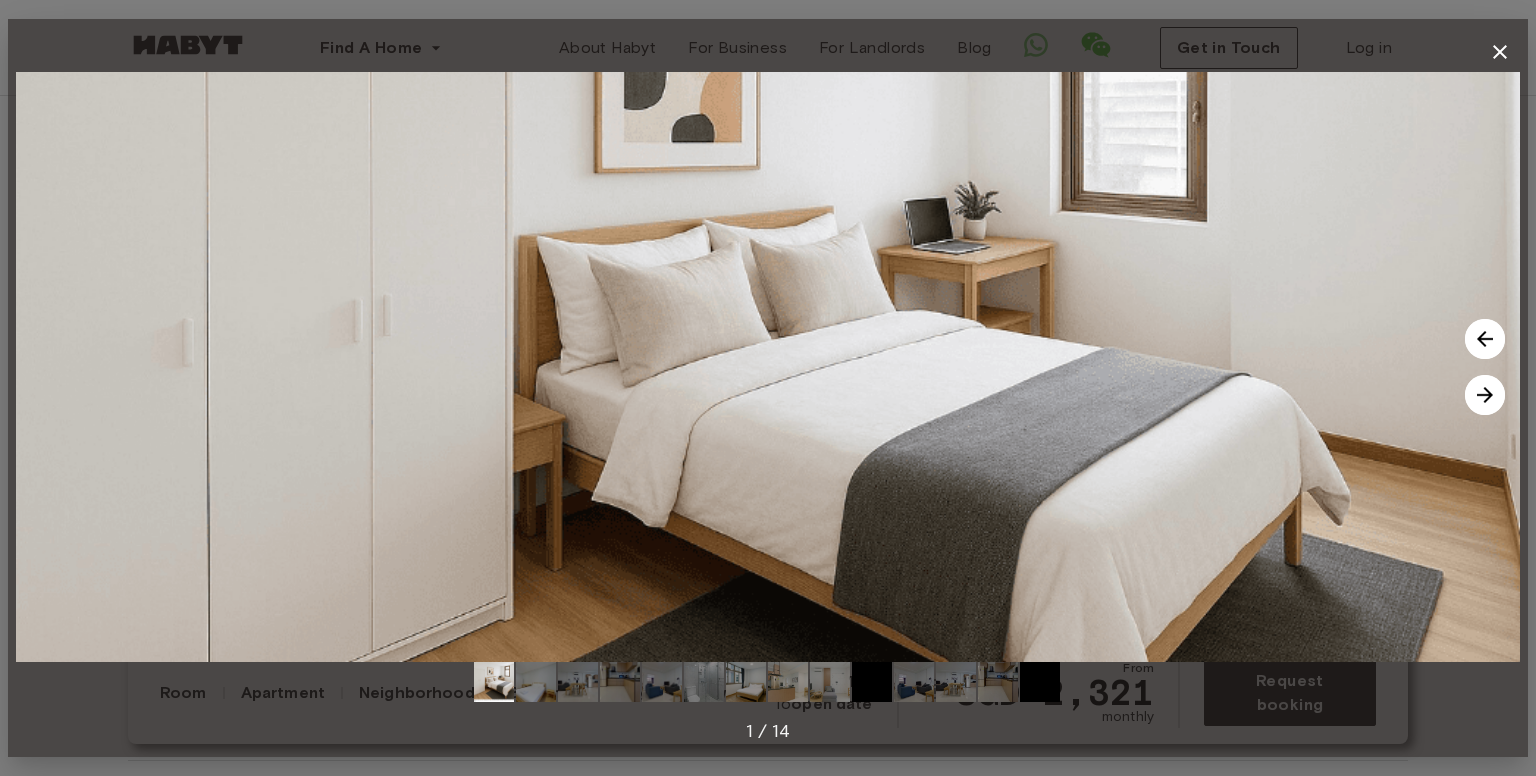 click at bounding box center (1485, 395) 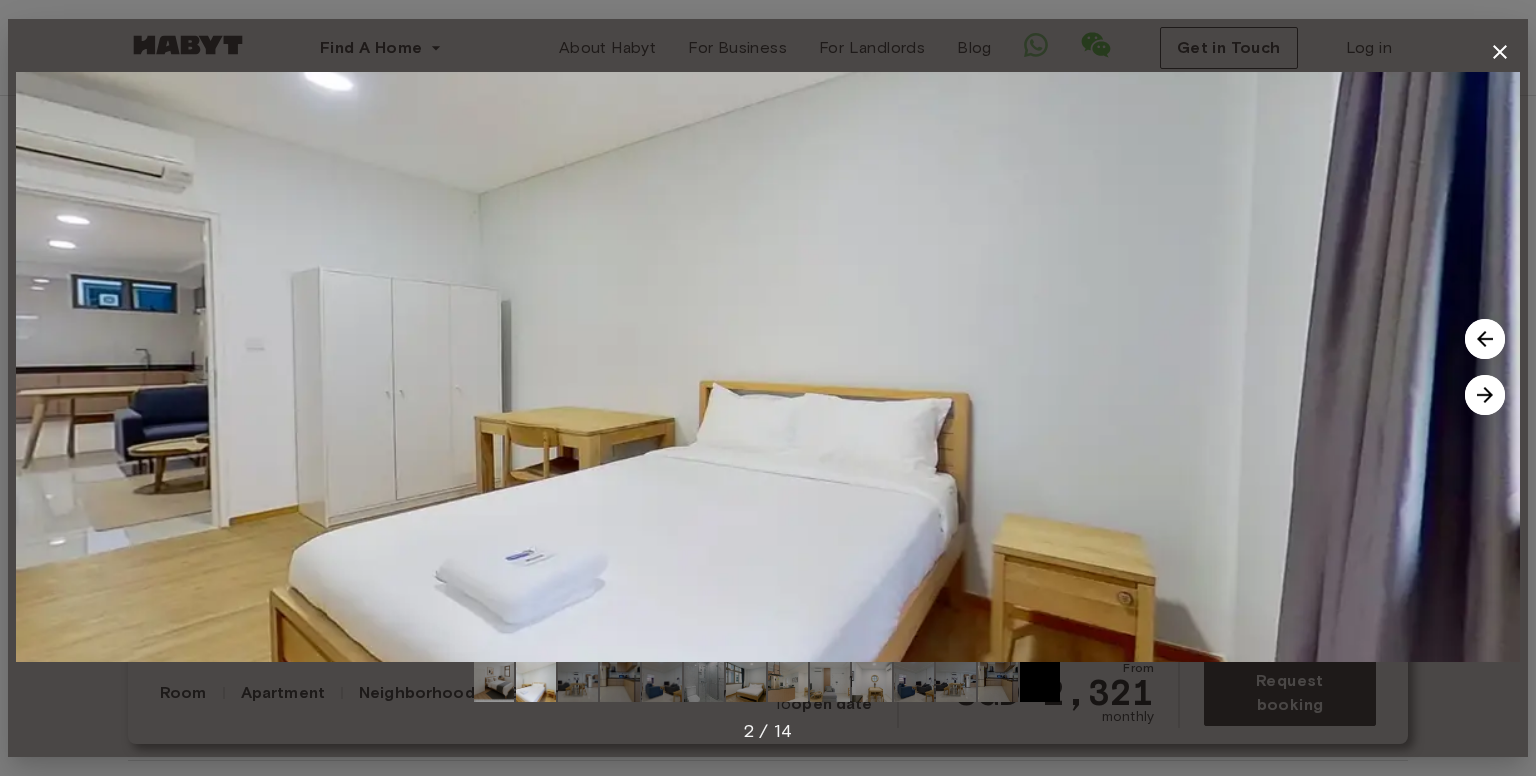 click at bounding box center (1485, 395) 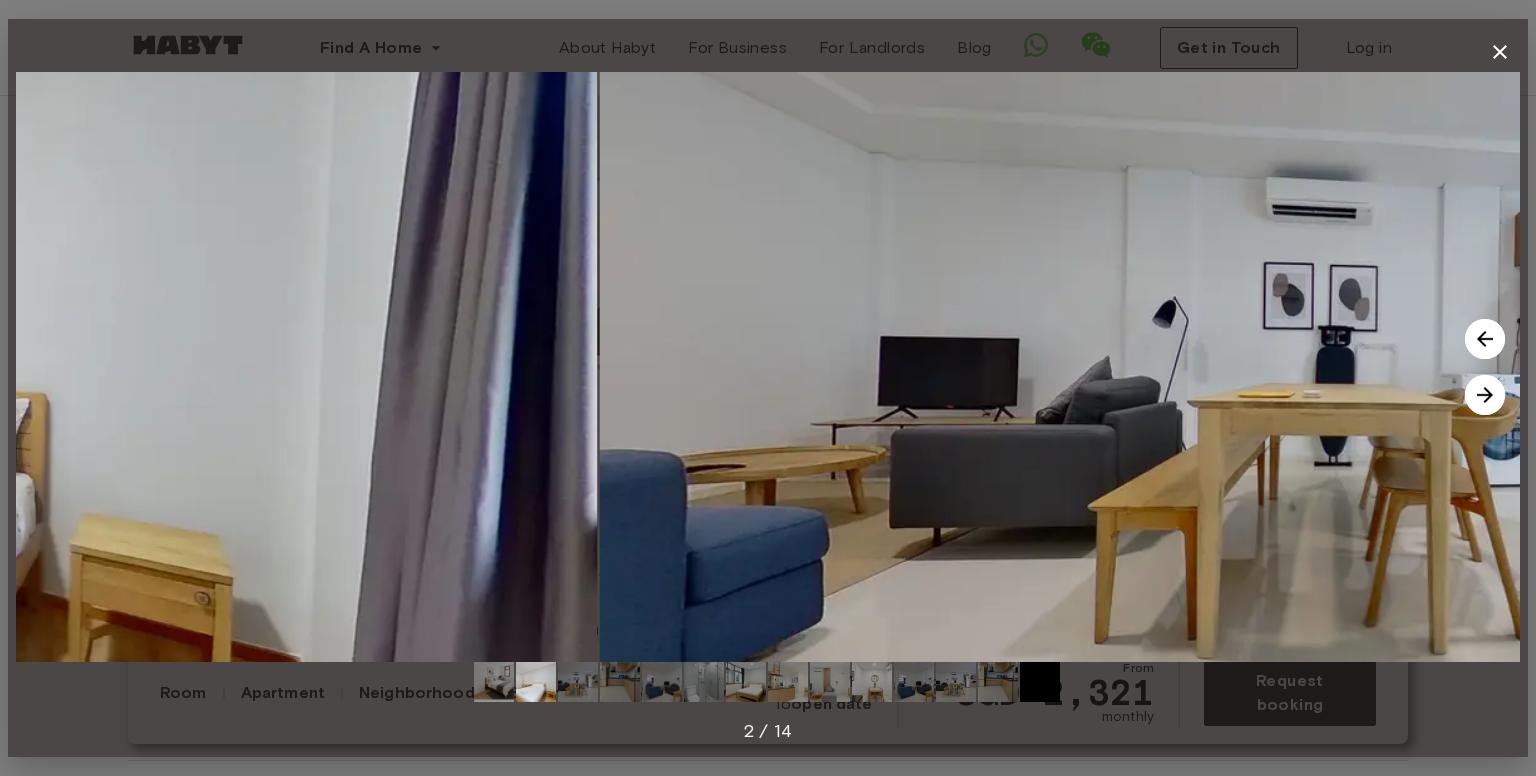click at bounding box center (1485, 395) 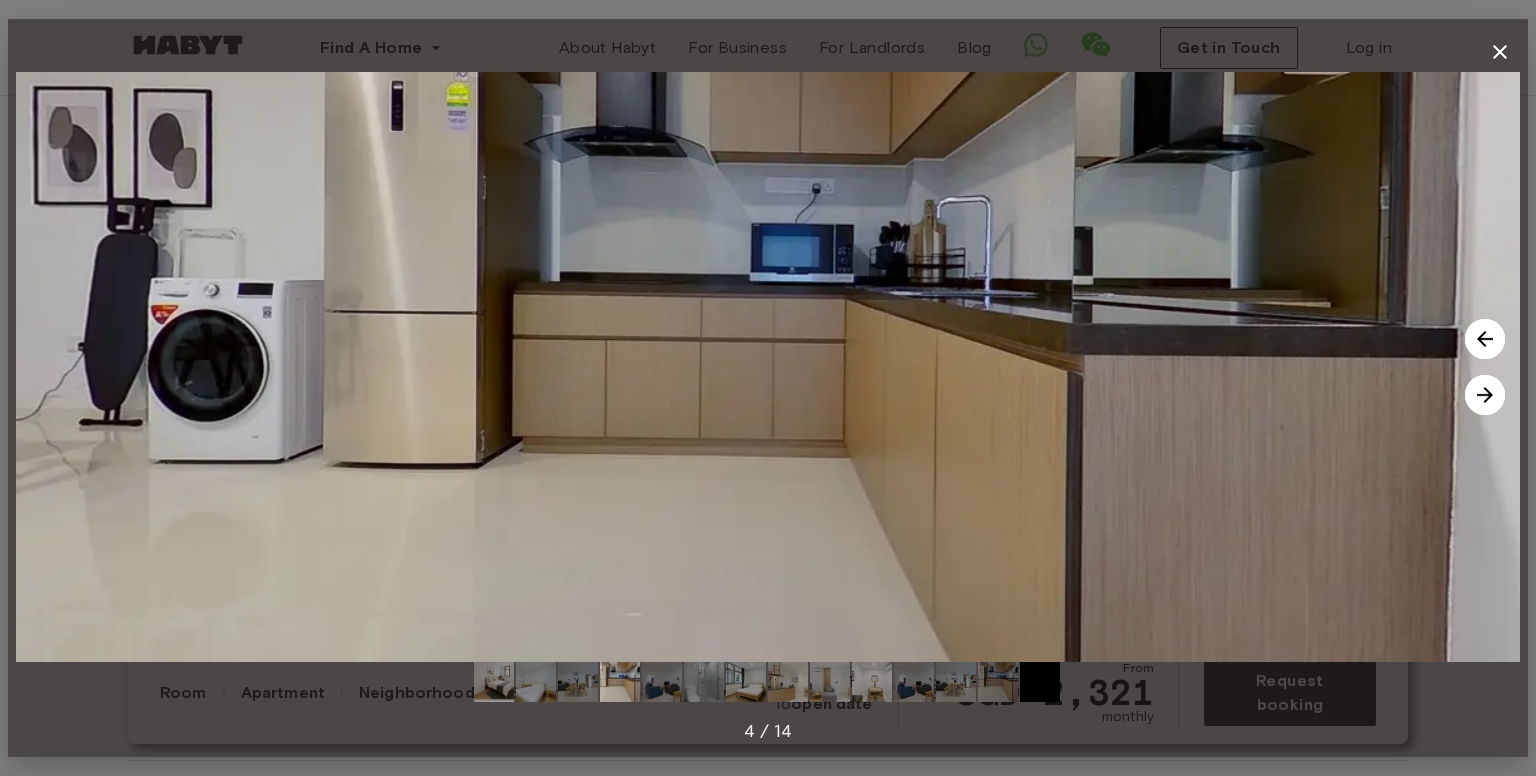 click at bounding box center (1485, 395) 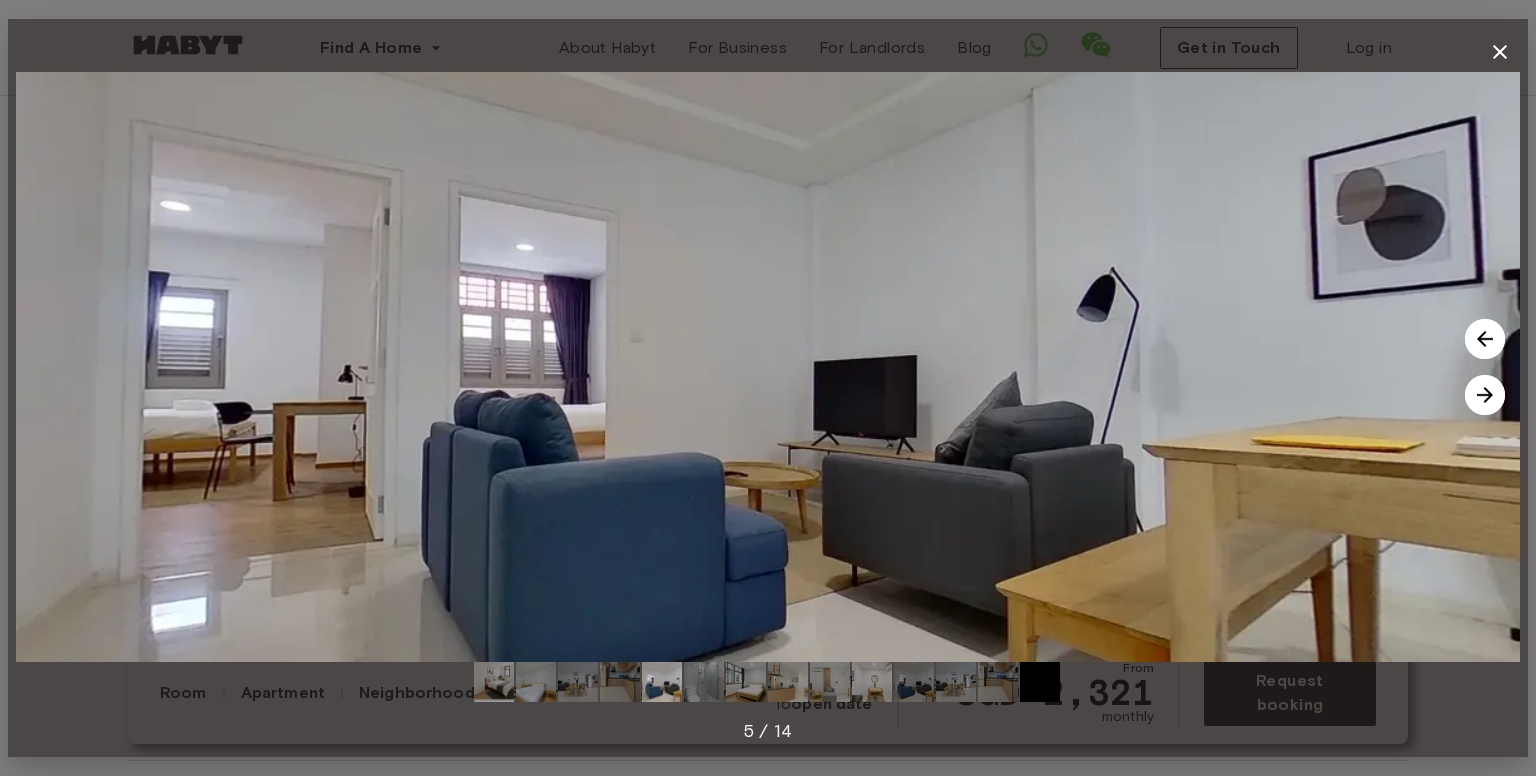 click at bounding box center [1485, 395] 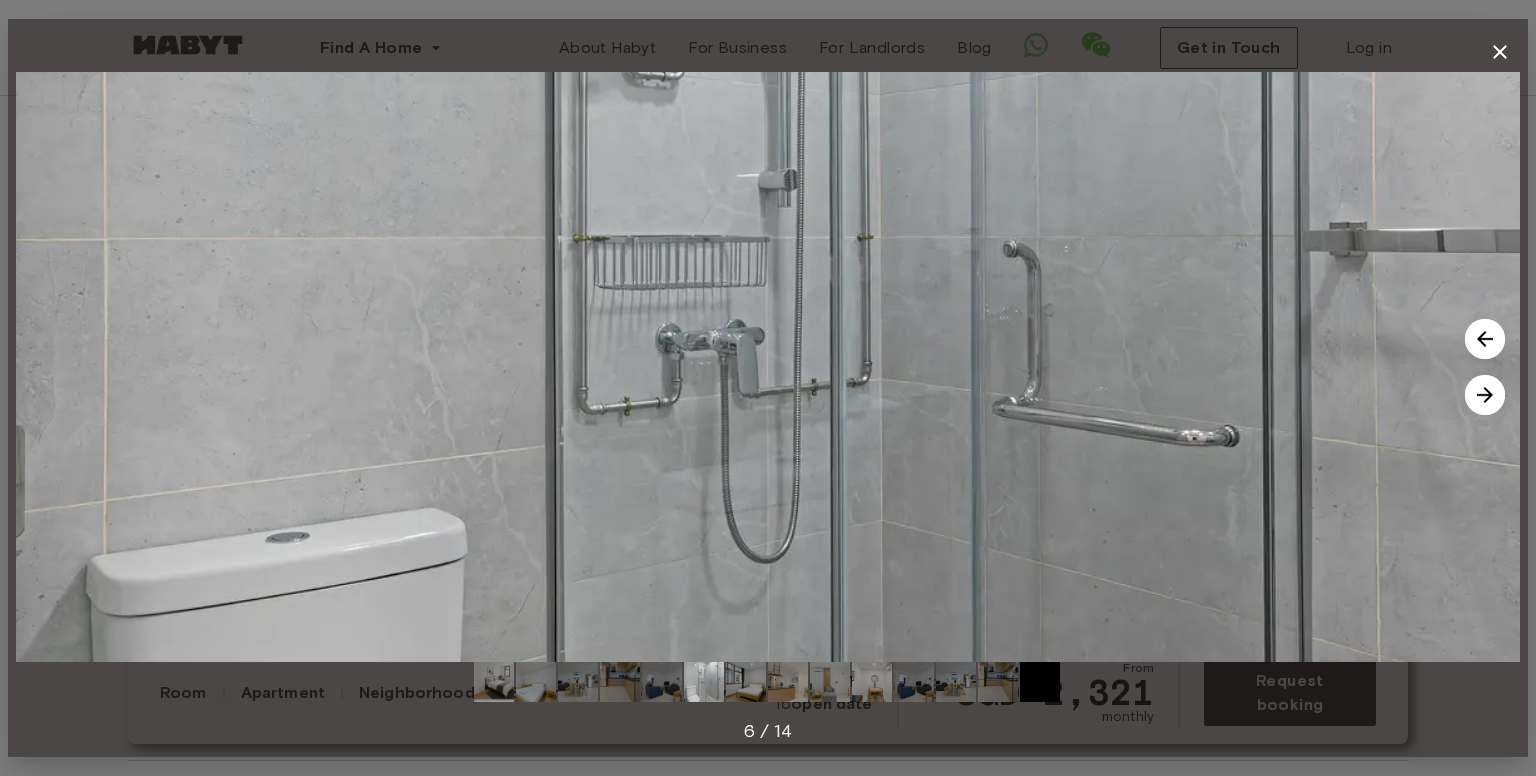 click at bounding box center [1485, 395] 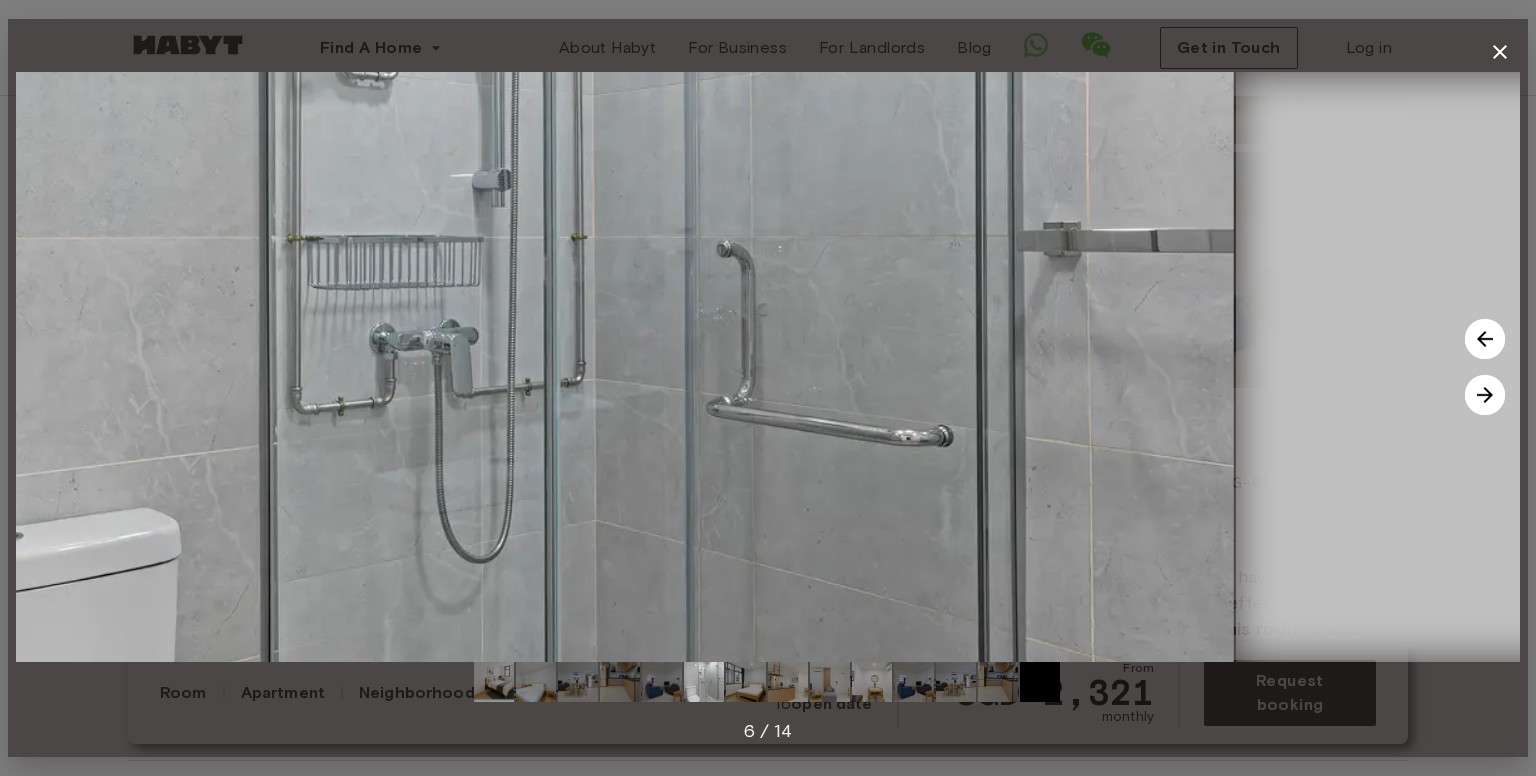 click at bounding box center [1485, 395] 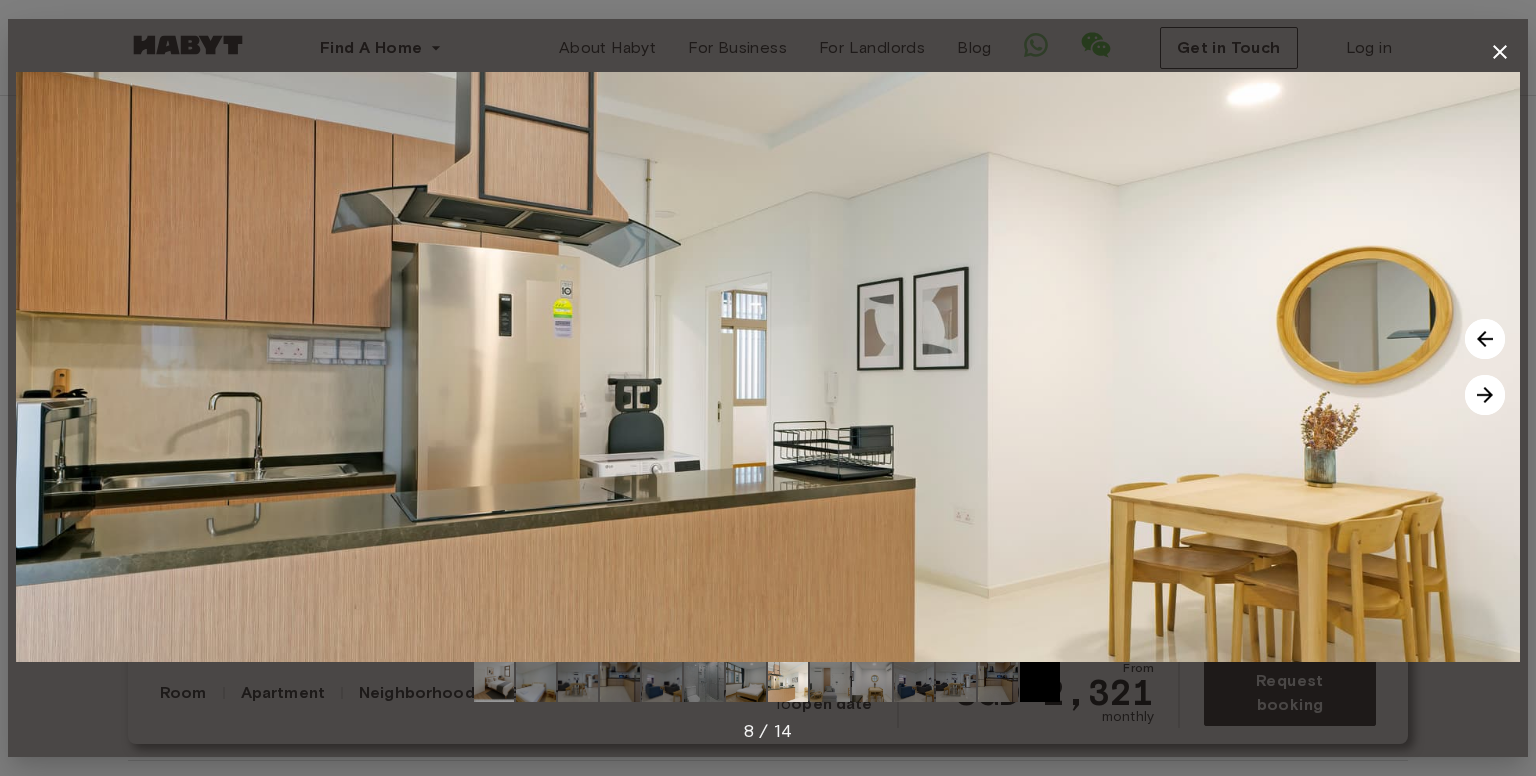 click at bounding box center [1485, 395] 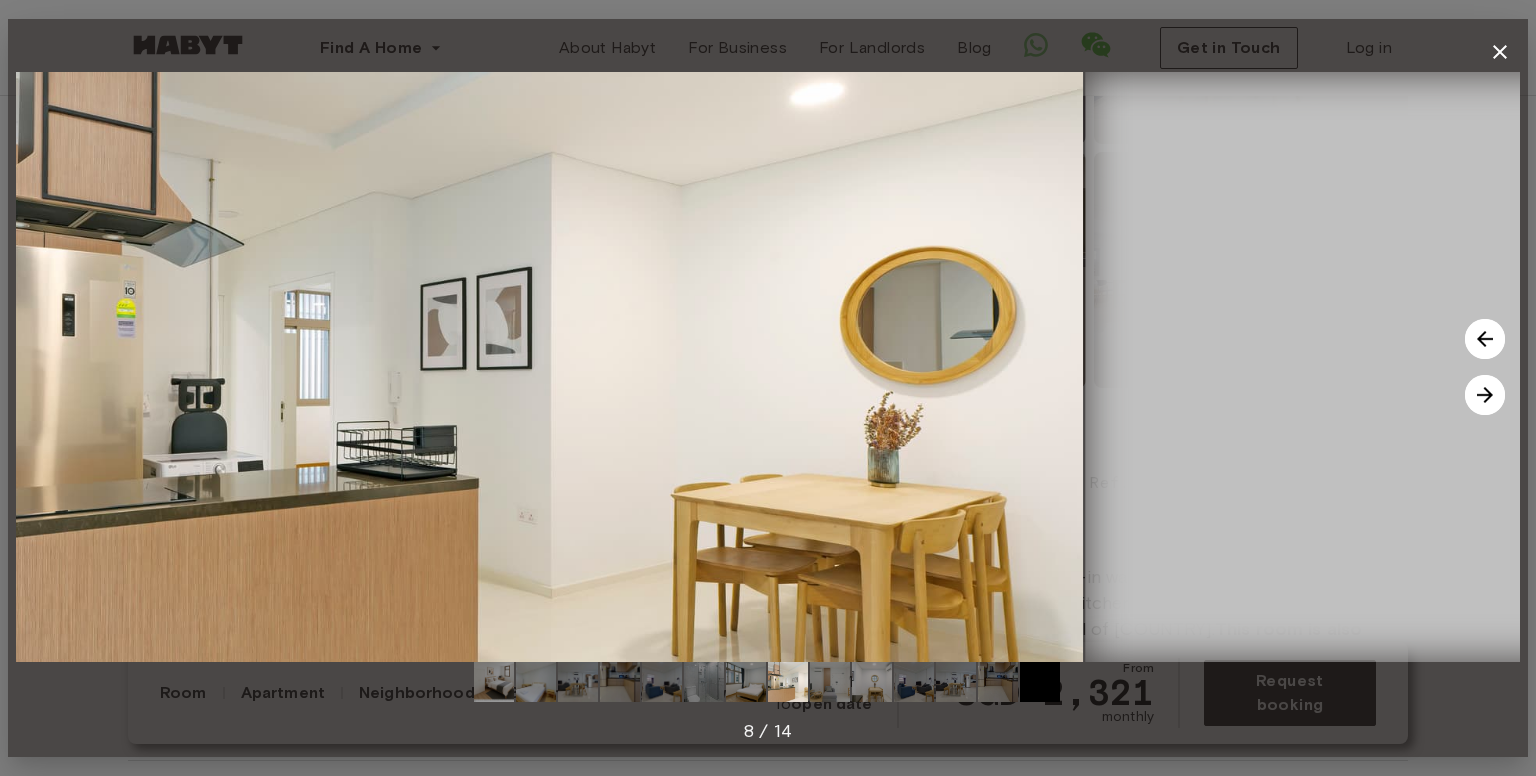 click at bounding box center (1485, 395) 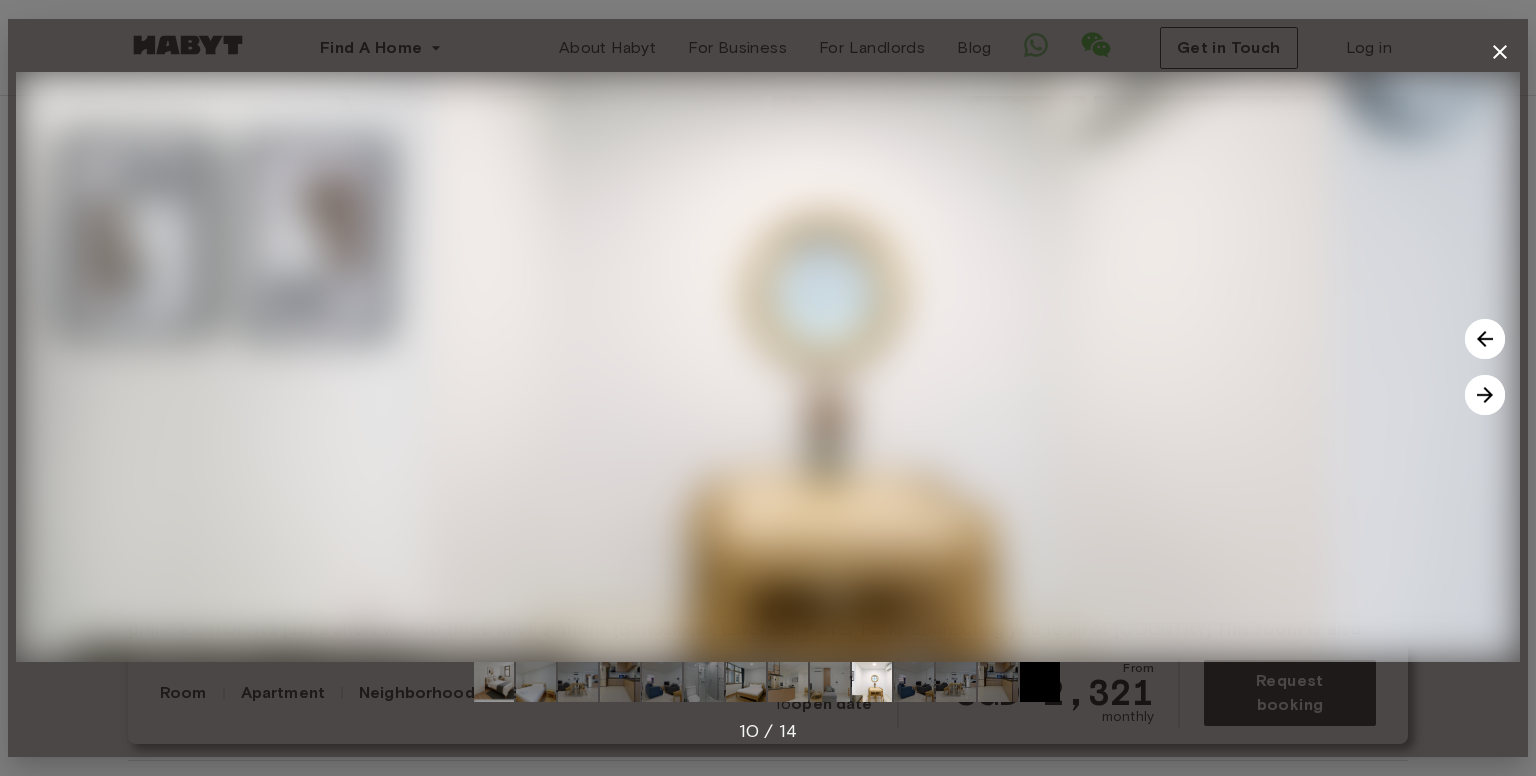click at bounding box center [1485, 395] 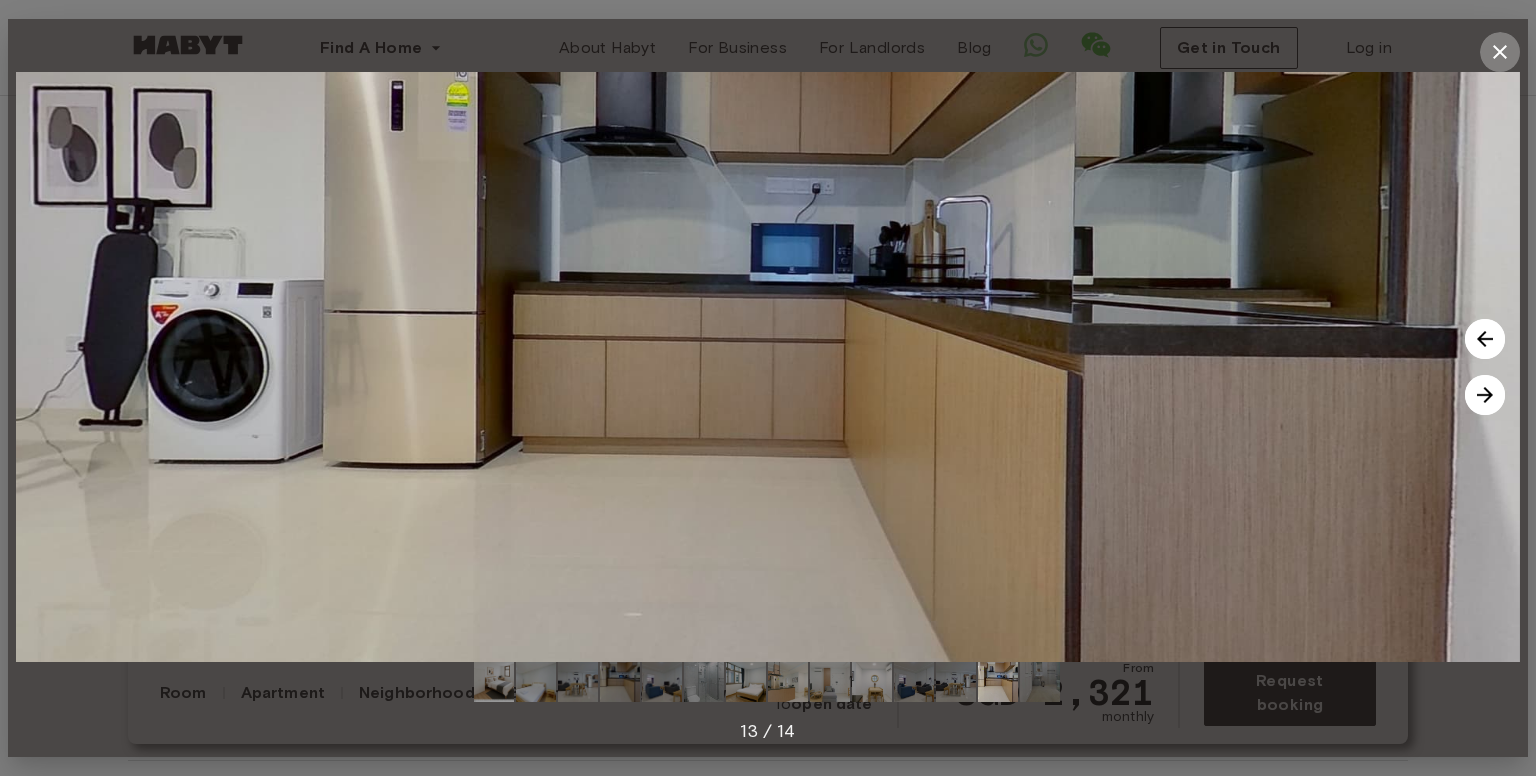 click 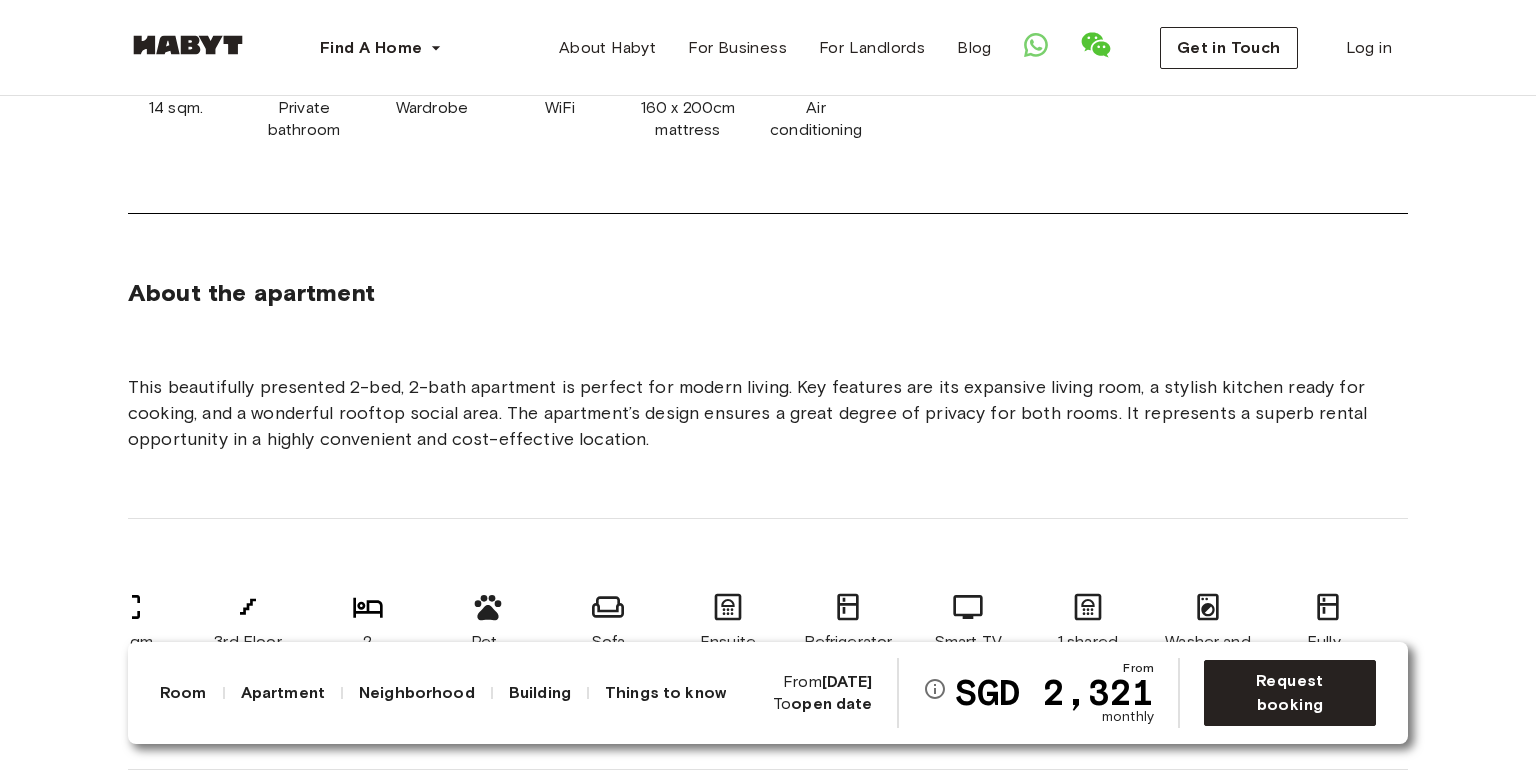 scroll, scrollTop: 1364, scrollLeft: 0, axis: vertical 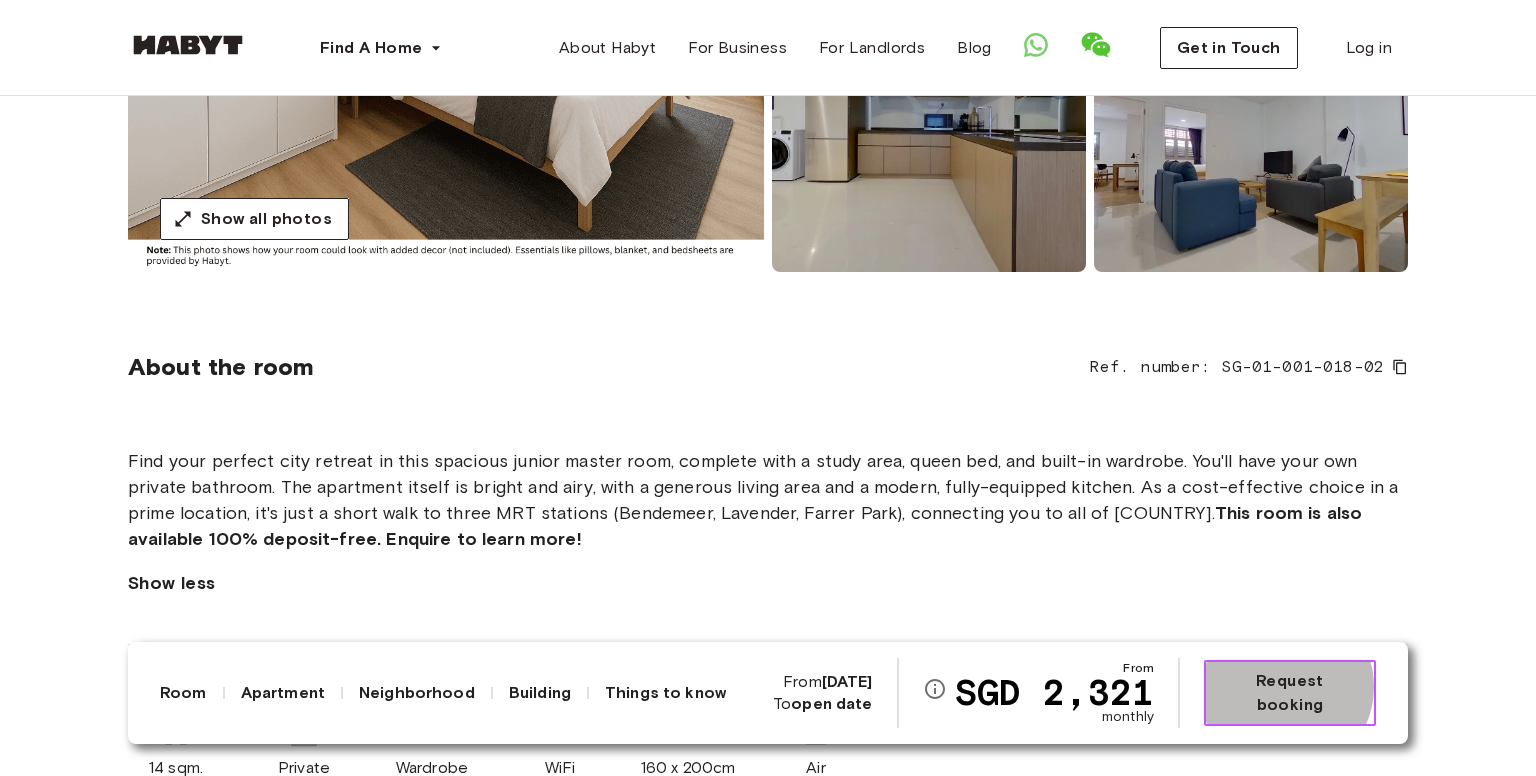 click on "Request booking" at bounding box center [1290, 693] 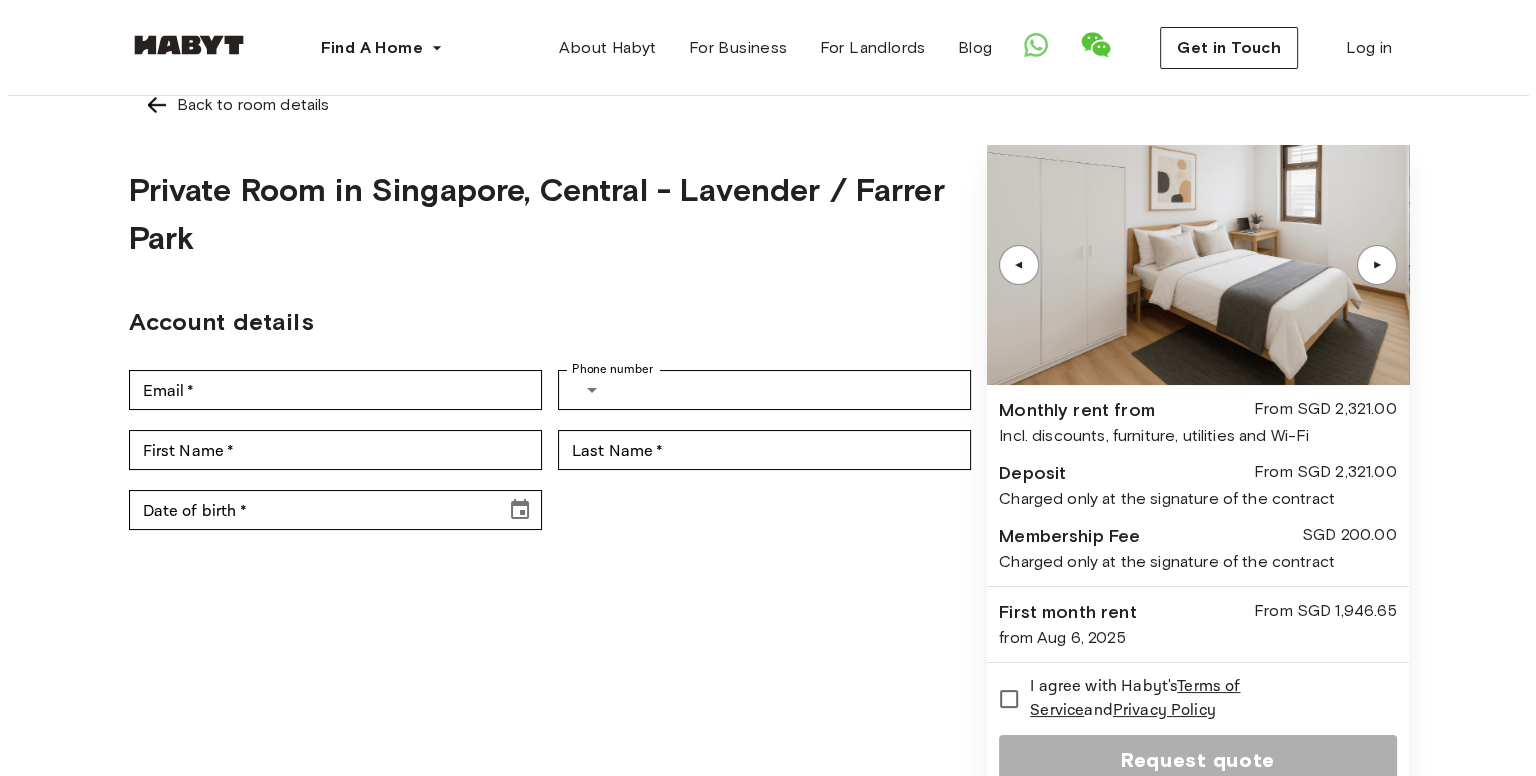 scroll, scrollTop: 0, scrollLeft: 0, axis: both 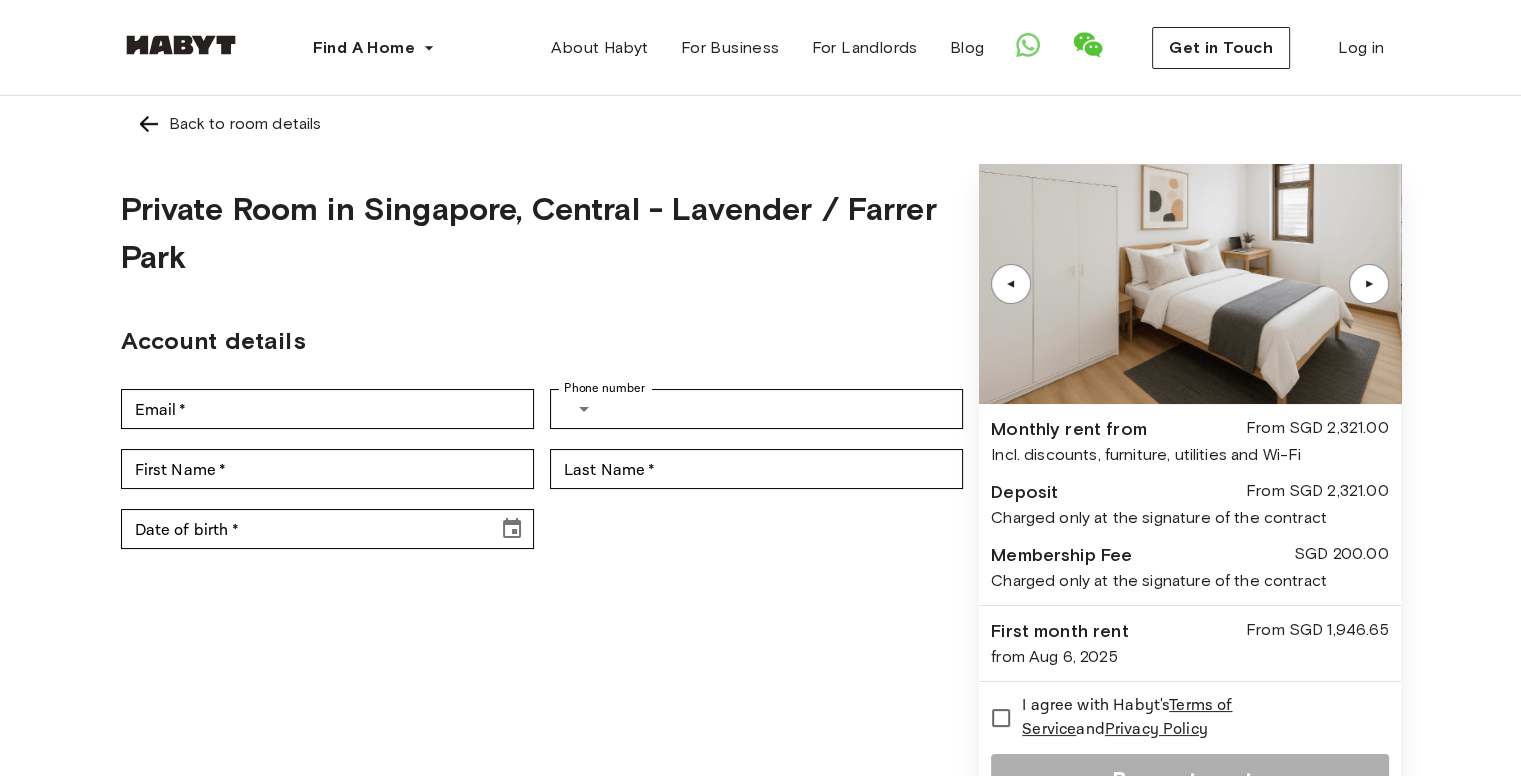 click on "Back to room details" at bounding box center (761, 124) 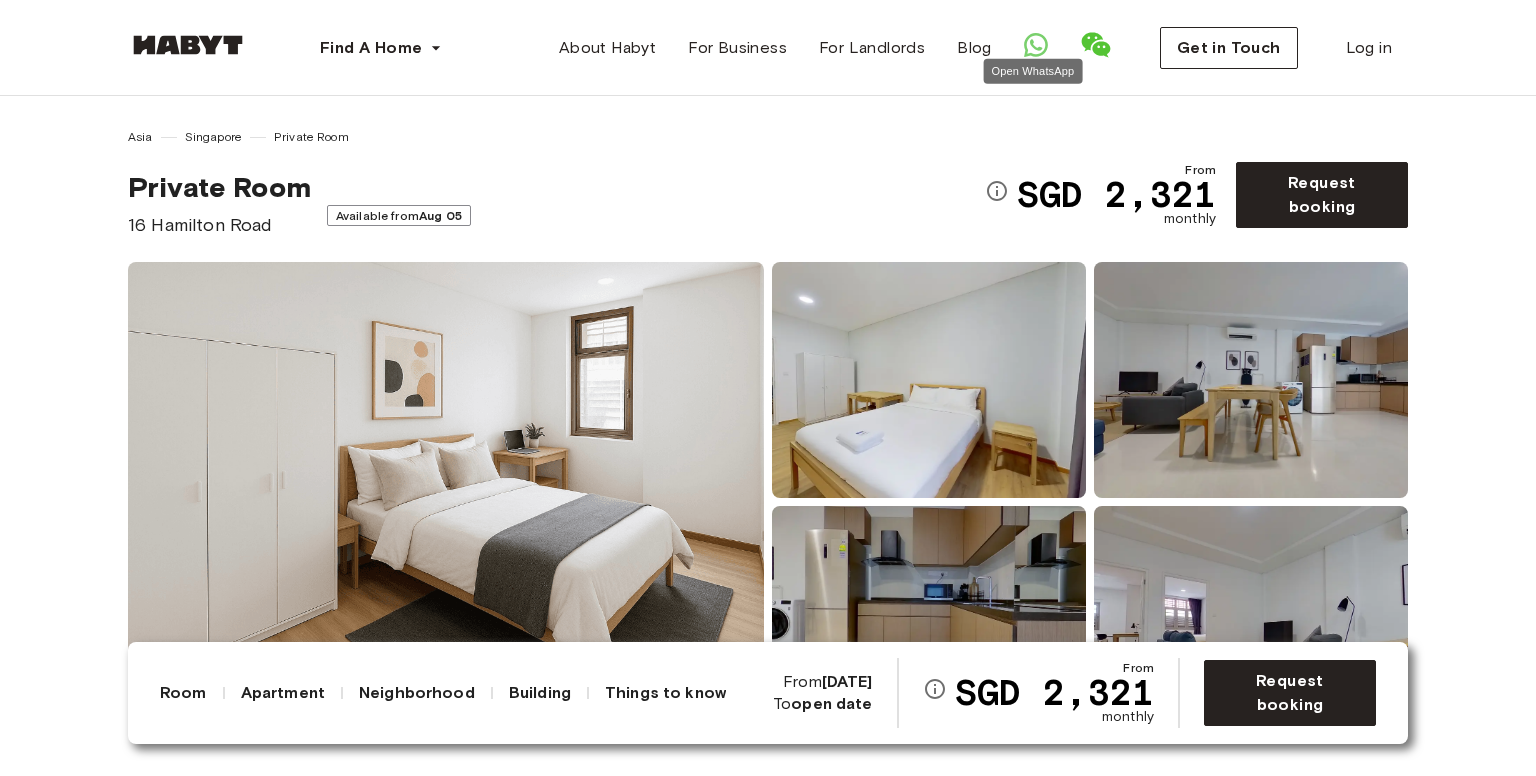 click 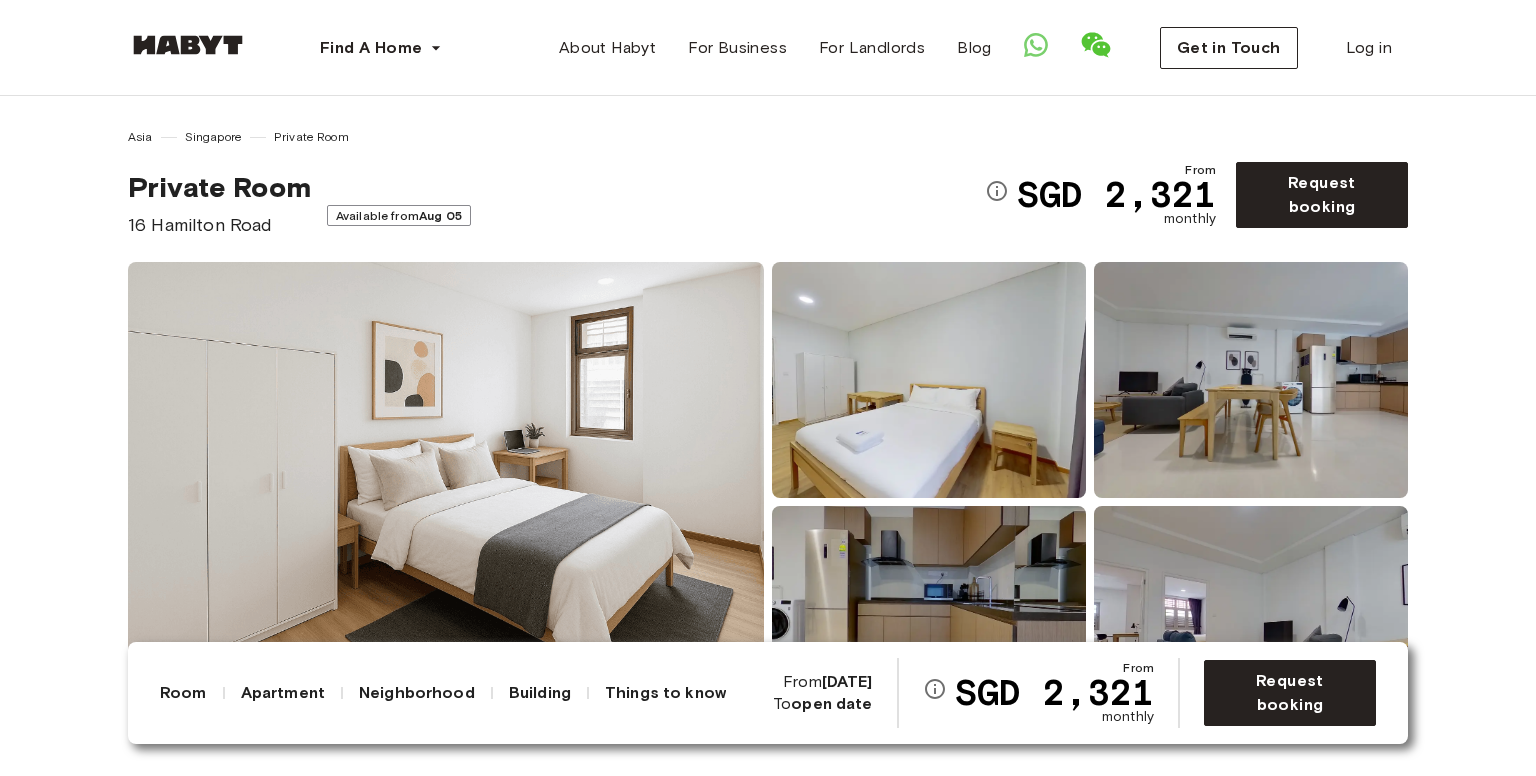 click on "Asia Singapore Private Room Private Room 16 Hamilton Road Available from  Aug 05 From SGD 2,321 monthly Request booking Show all photos" at bounding box center (768, 419) 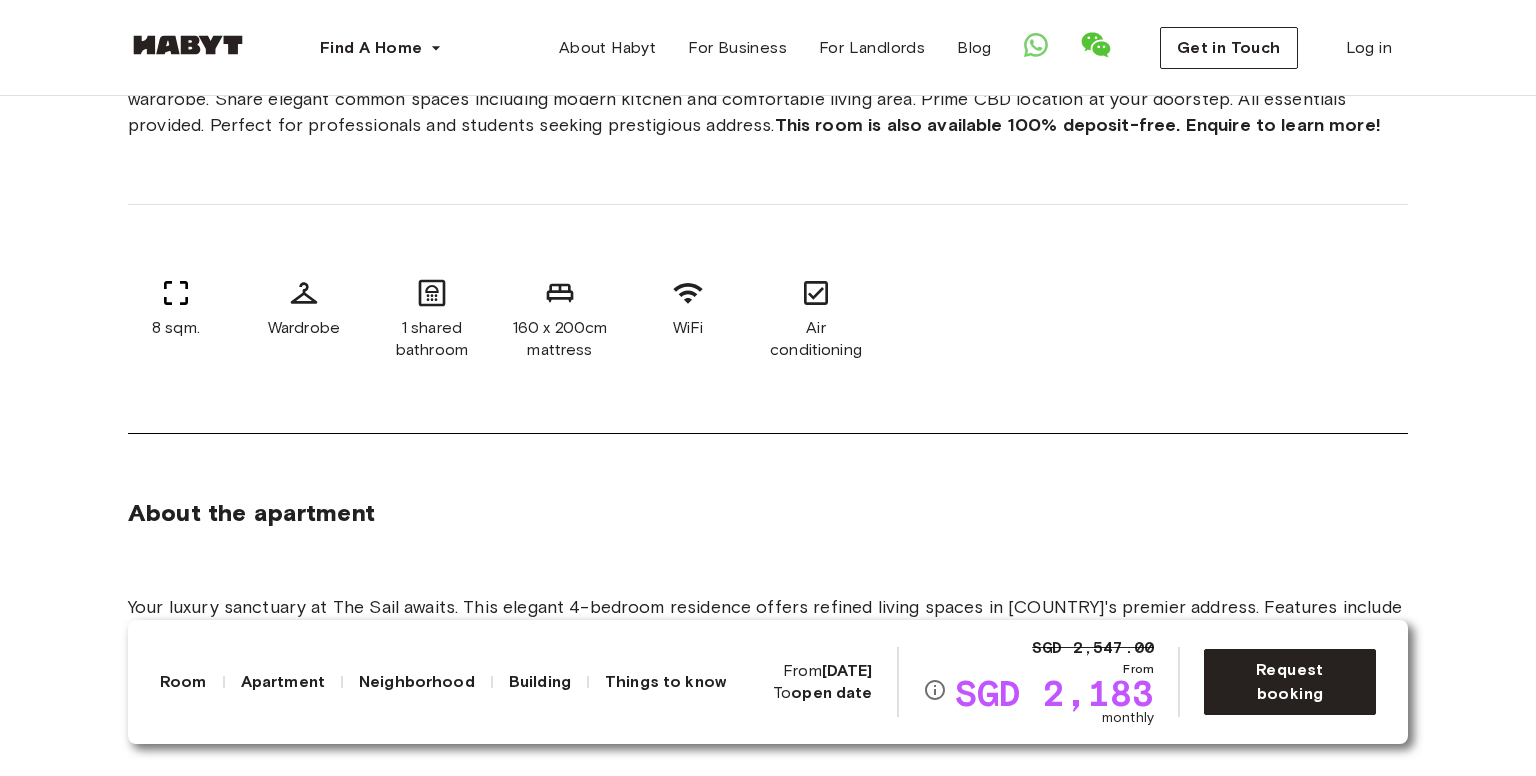 scroll, scrollTop: 1268, scrollLeft: 0, axis: vertical 